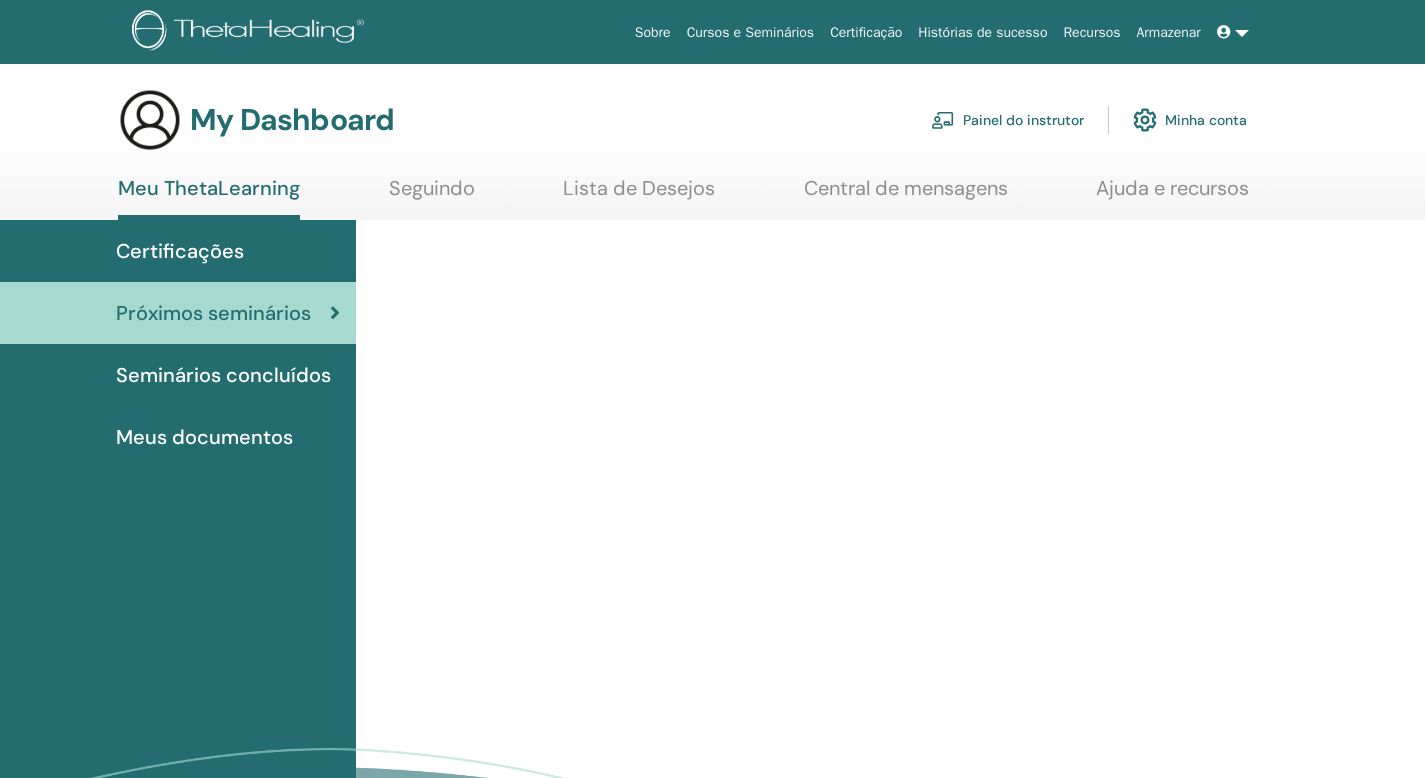 scroll, scrollTop: 0, scrollLeft: 0, axis: both 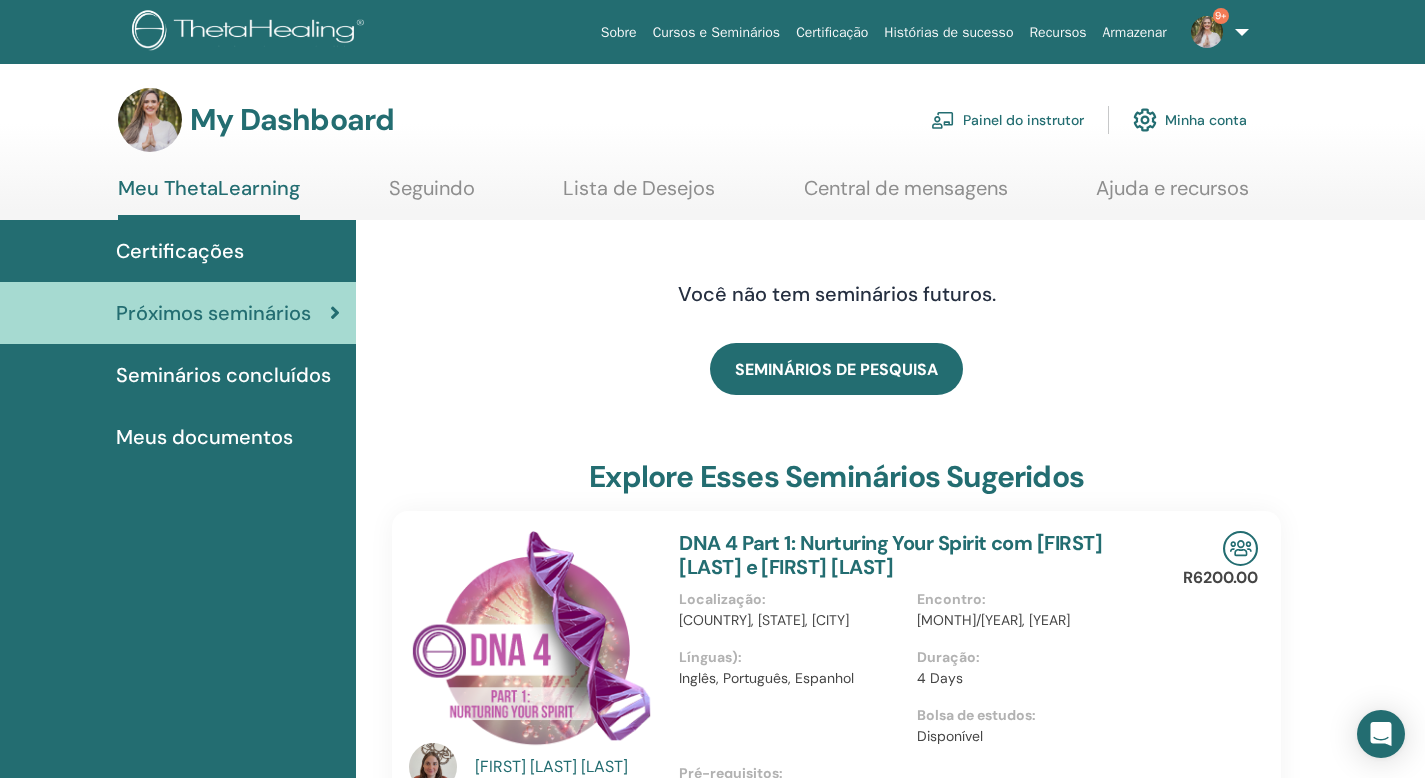 click on "Painel do instrutor" at bounding box center (1007, 120) 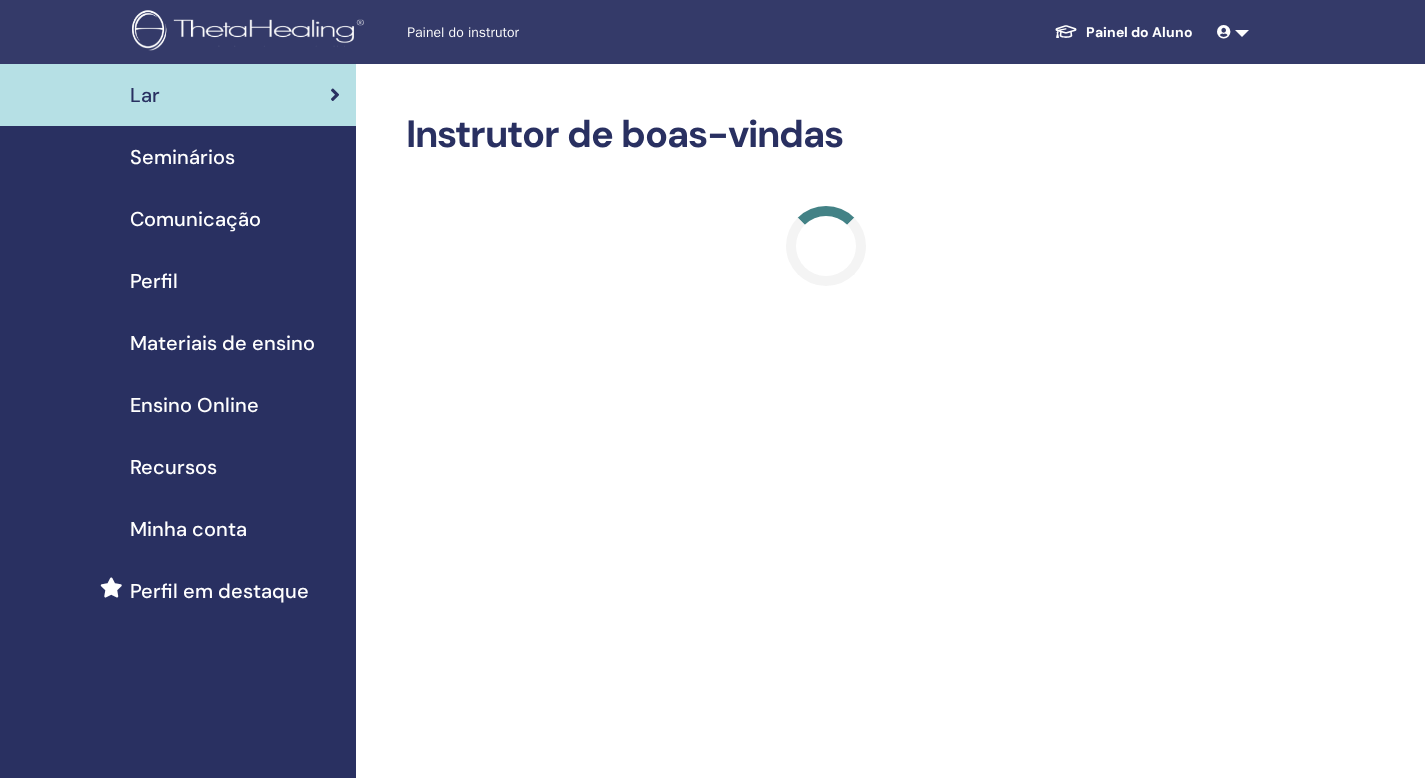 scroll, scrollTop: 0, scrollLeft: 0, axis: both 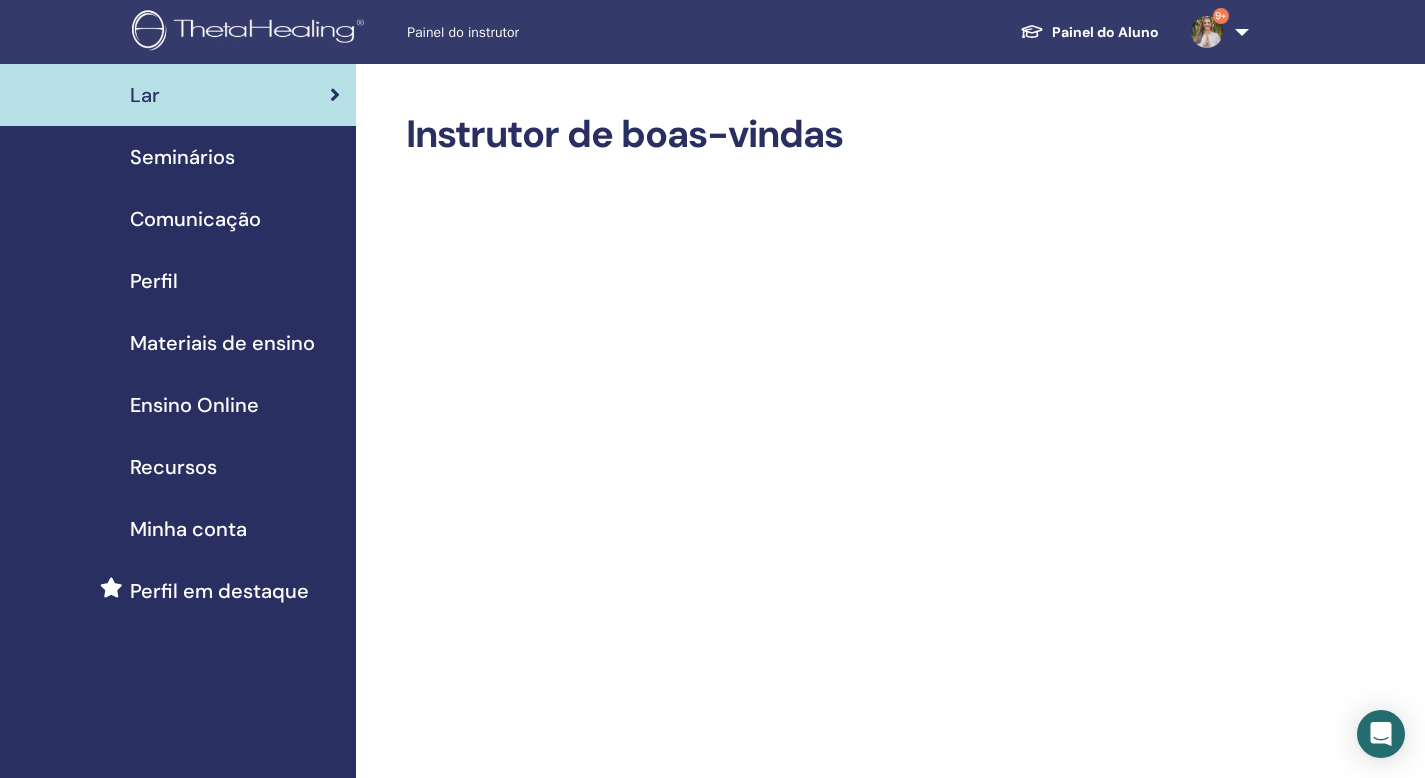 click on "Seminários" at bounding box center [182, 157] 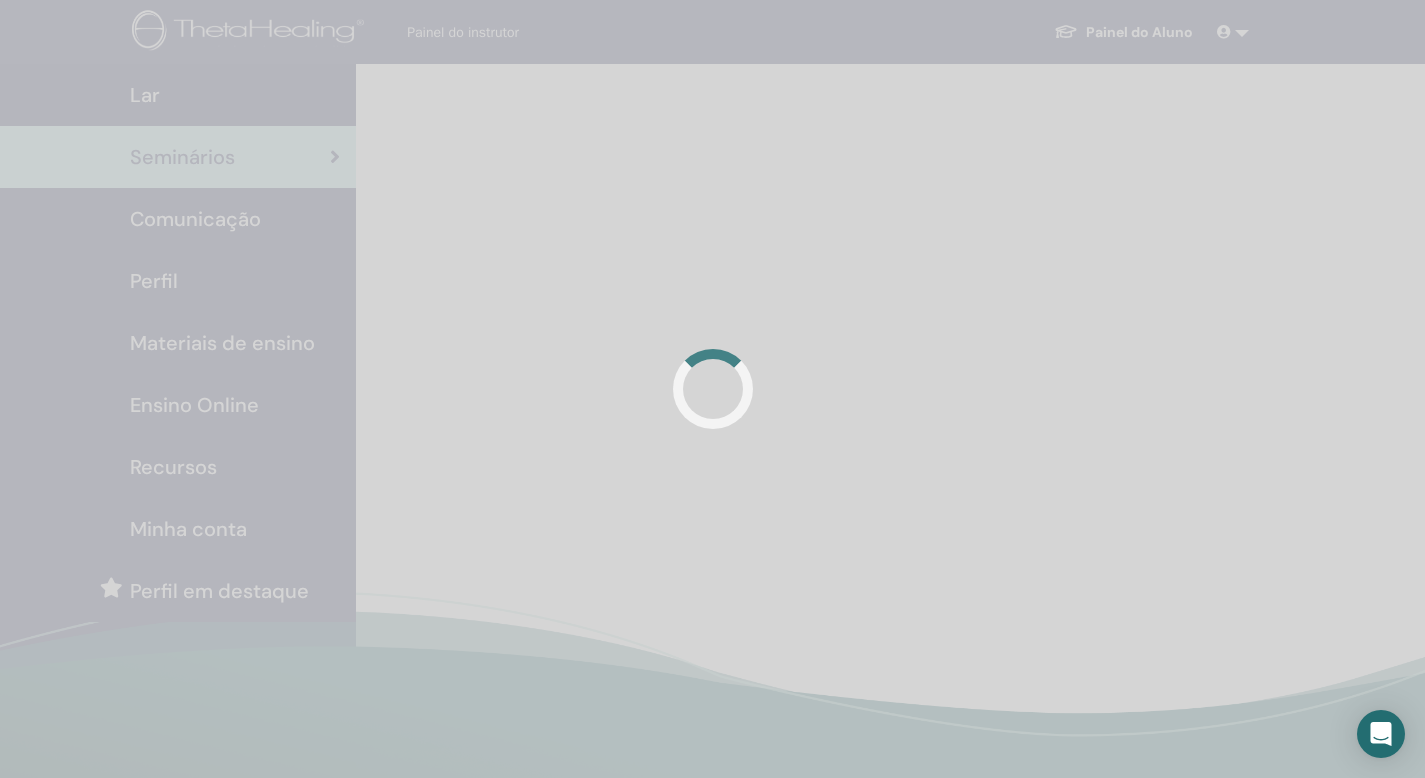 scroll, scrollTop: 0, scrollLeft: 0, axis: both 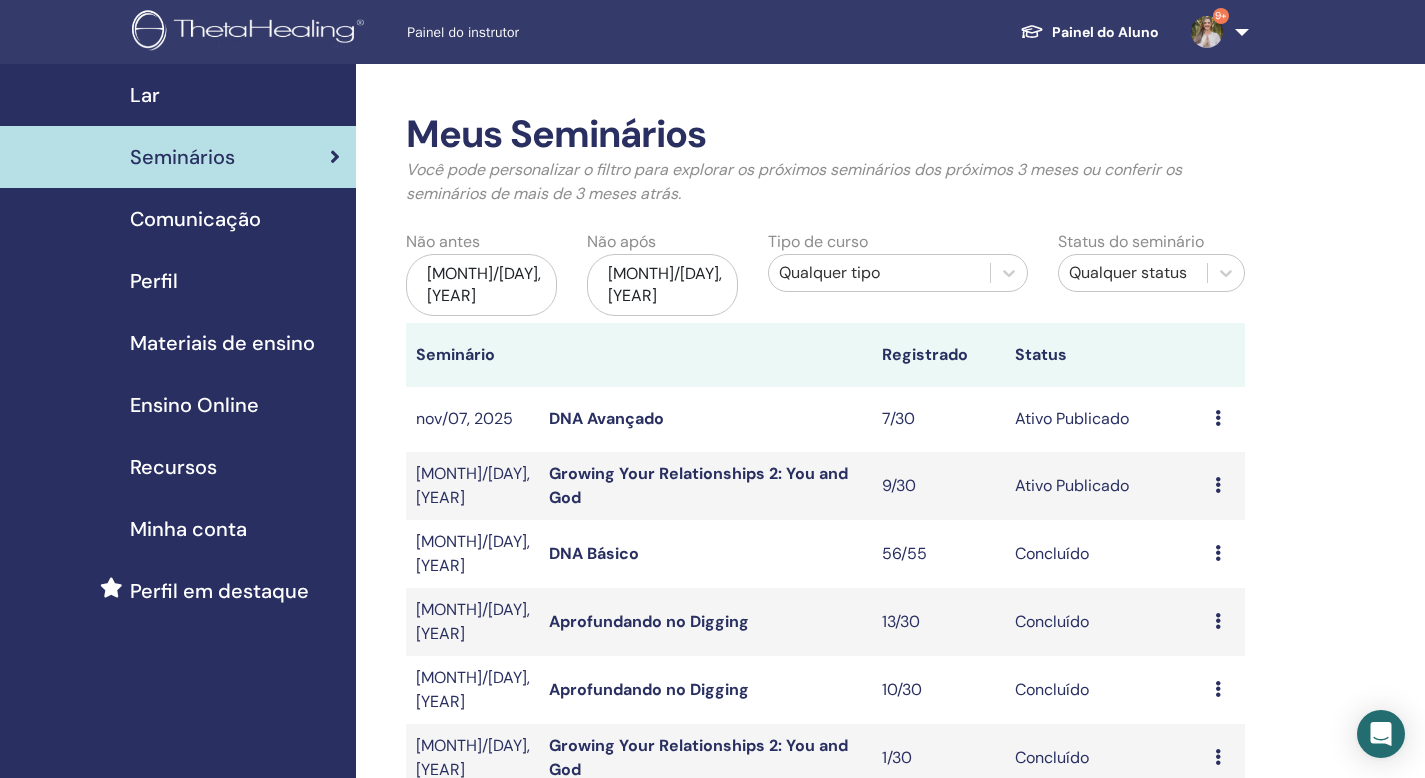 click on "Growing Your Relationships 2: You and God" at bounding box center [698, 485] 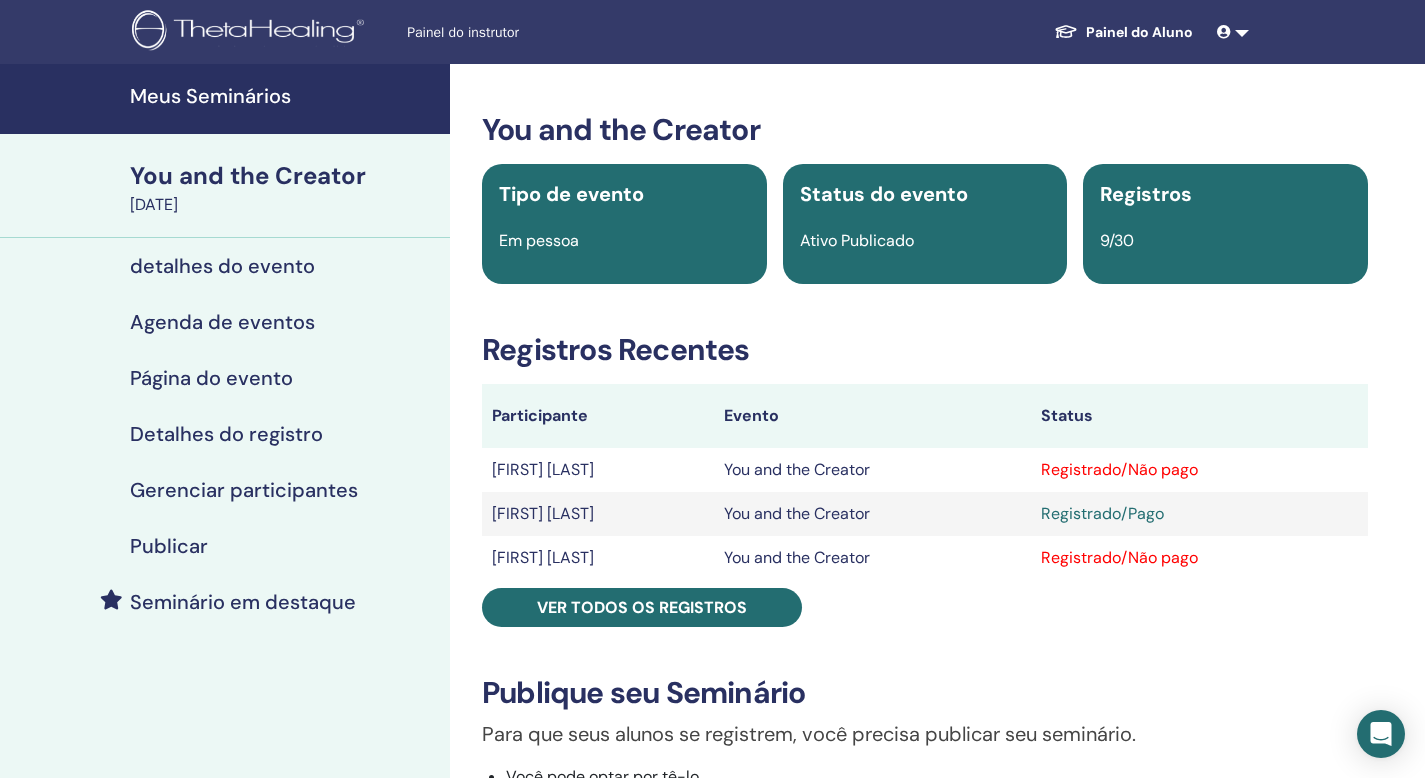 scroll, scrollTop: 0, scrollLeft: 0, axis: both 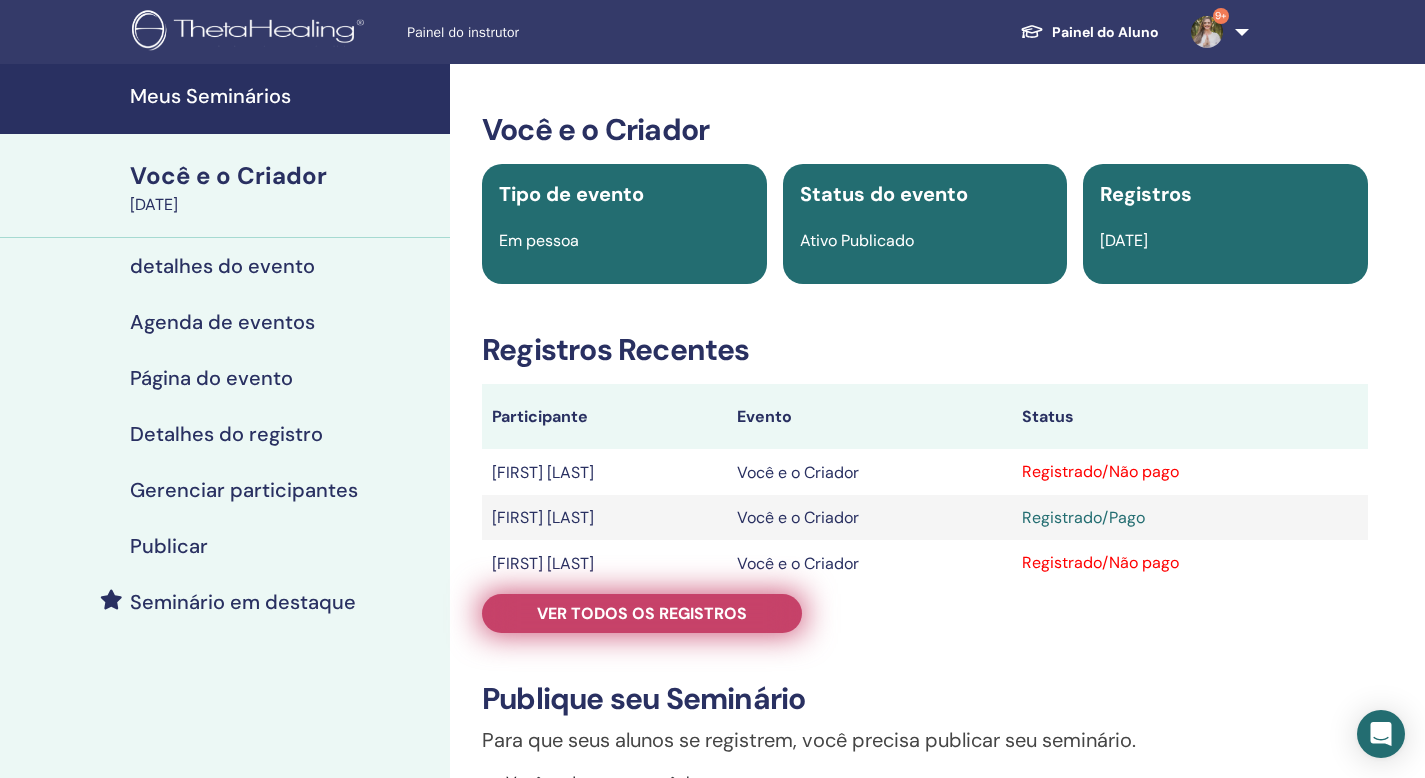 click on "Ver todos os registros" at bounding box center (642, 613) 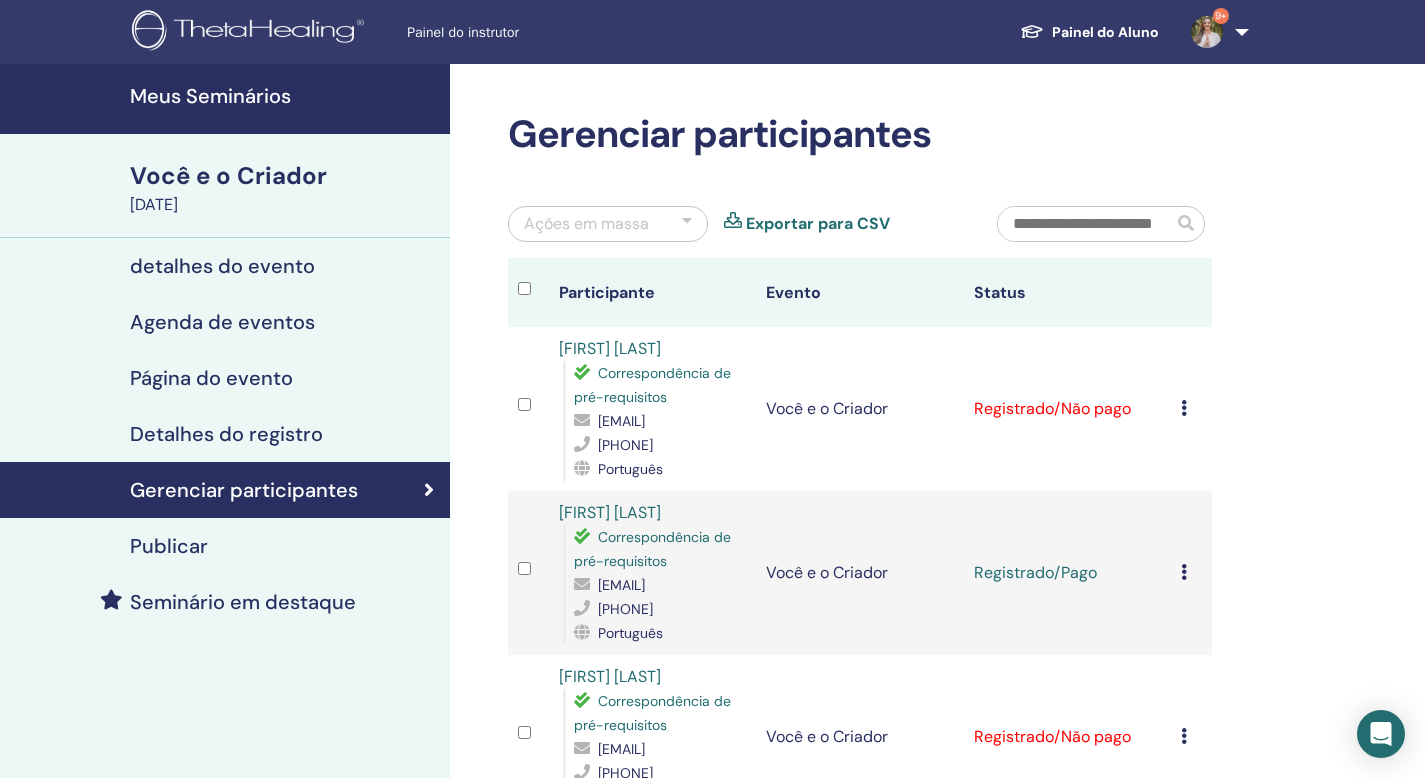 click at bounding box center (1184, 408) 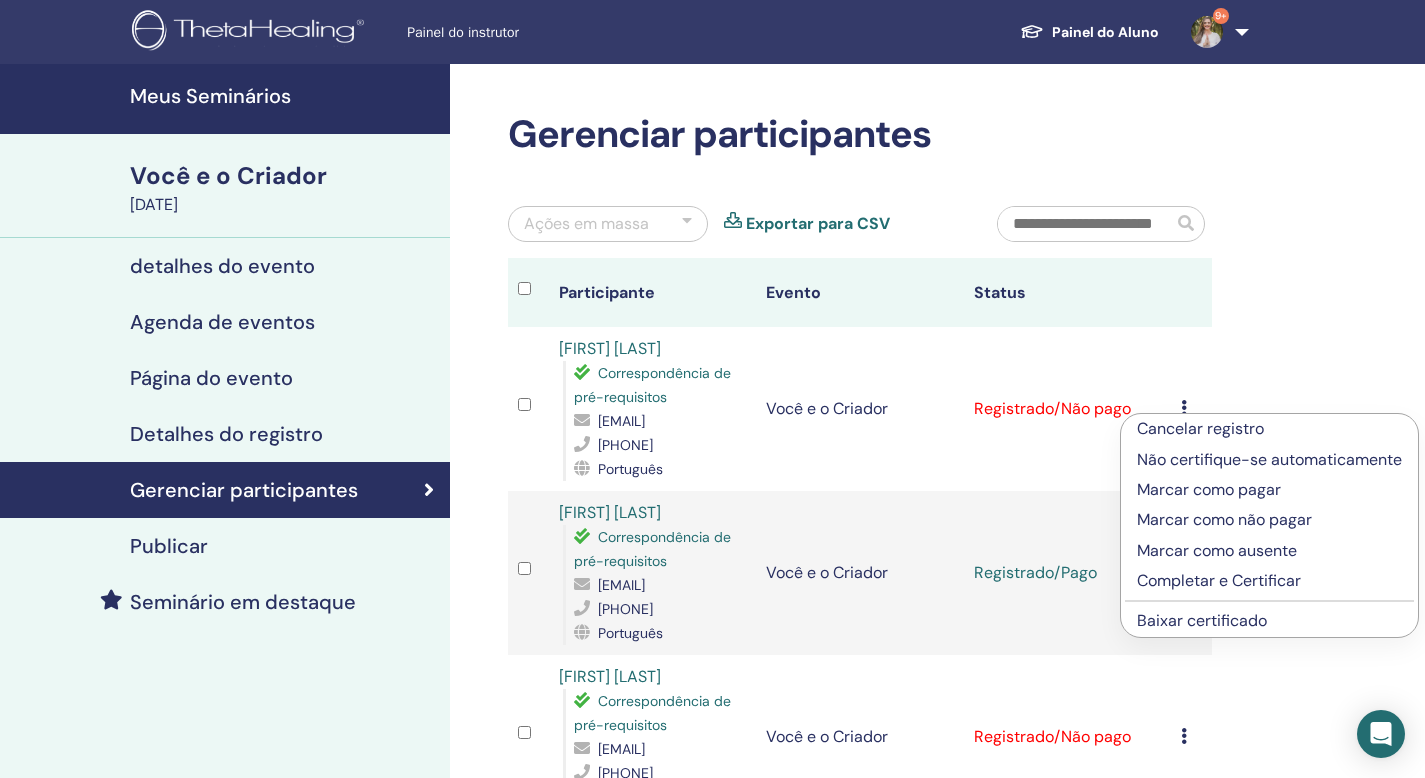click on "Marcar como pagar" at bounding box center [1209, 489] 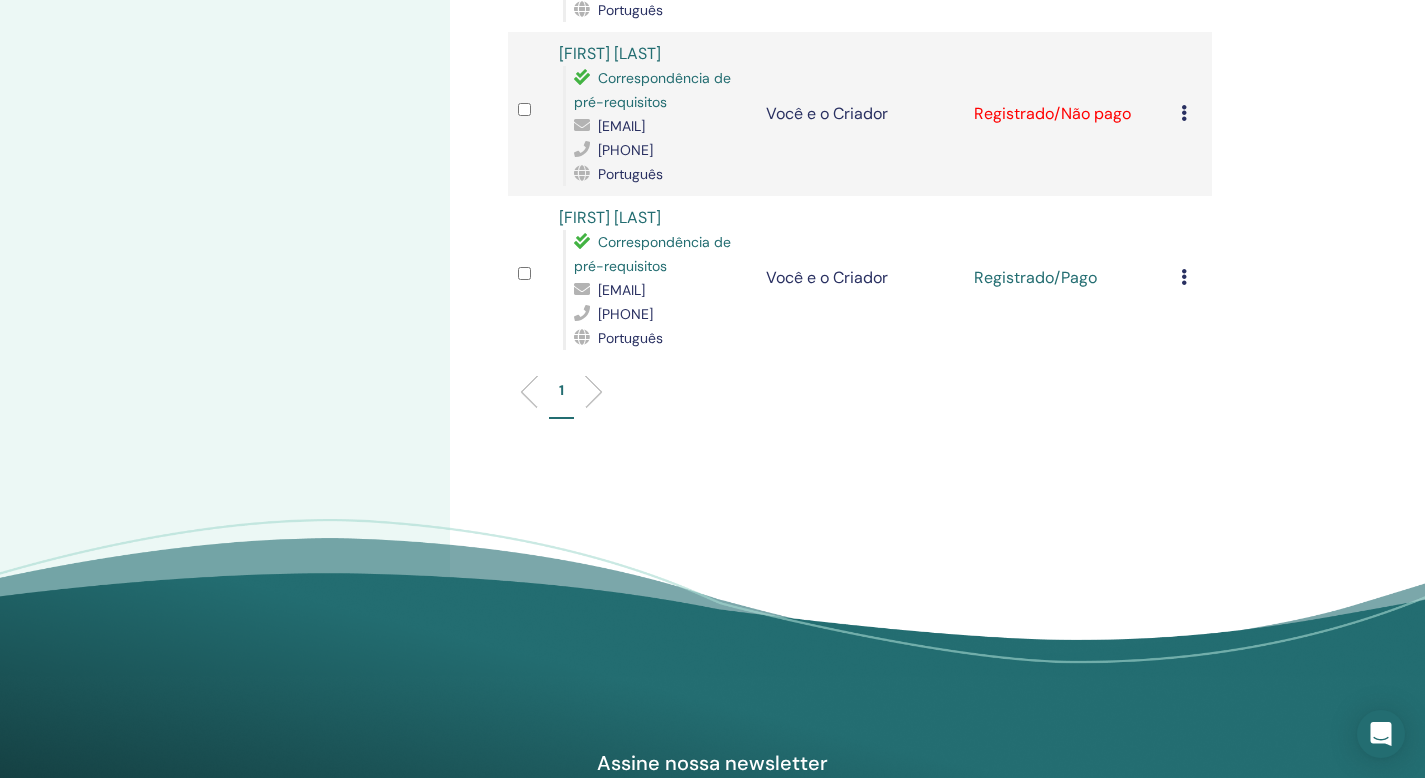 scroll, scrollTop: 1439, scrollLeft: 0, axis: vertical 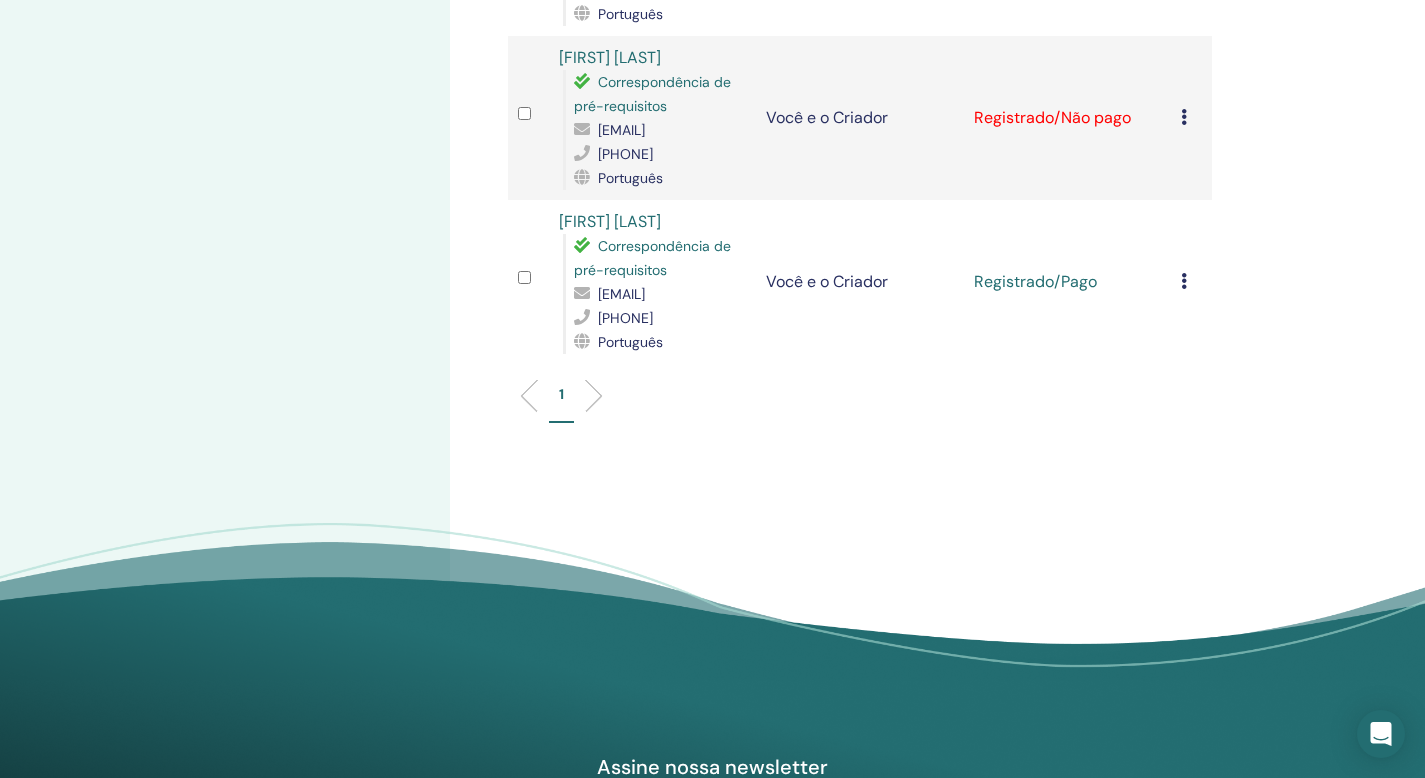click on "Cancelar registro Não certifique-se automaticamente Marcar como pagar Marcar como não pagar Marcar como ausente Completar e Certificar Baixar certificado" at bounding box center [1191, 118] 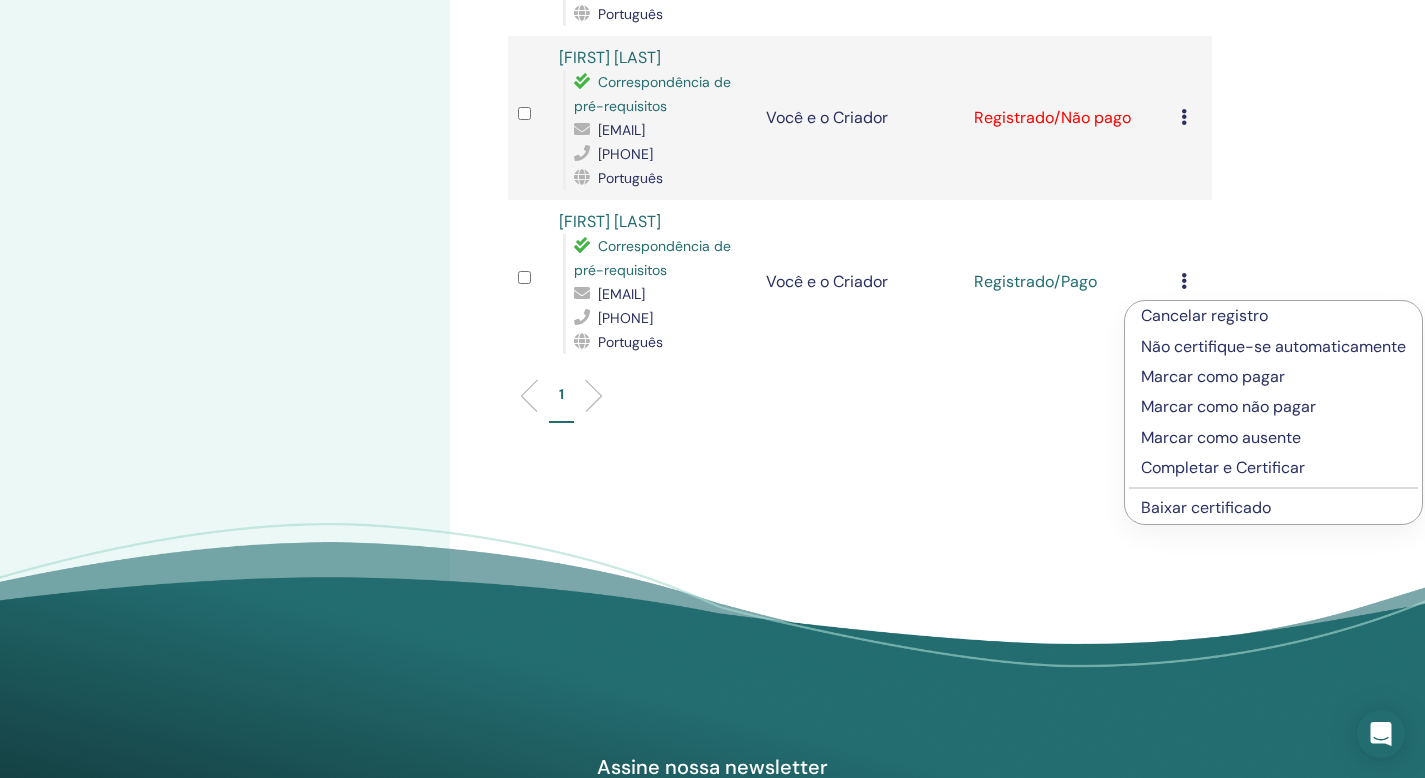 click on "Marcar como pagar" at bounding box center [1213, 376] 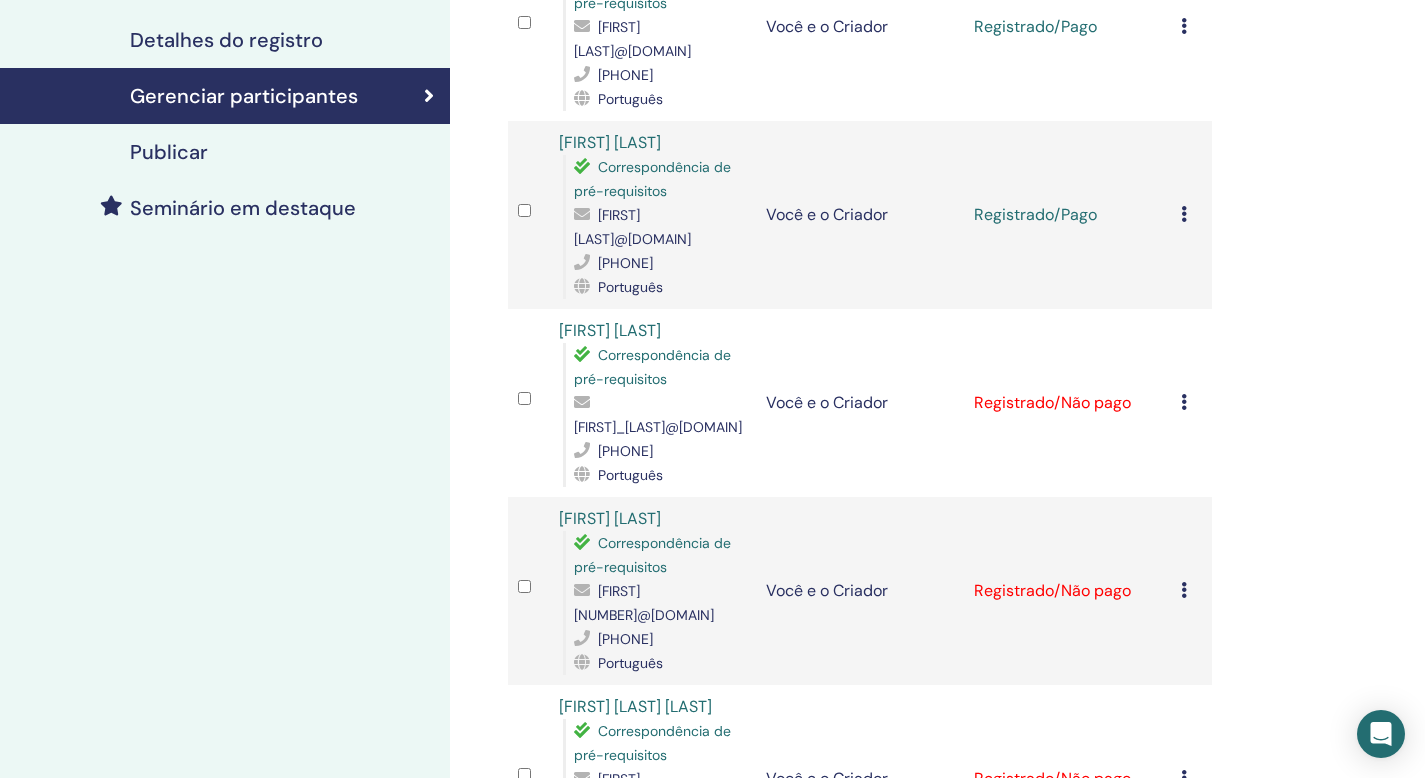 scroll, scrollTop: 393, scrollLeft: 0, axis: vertical 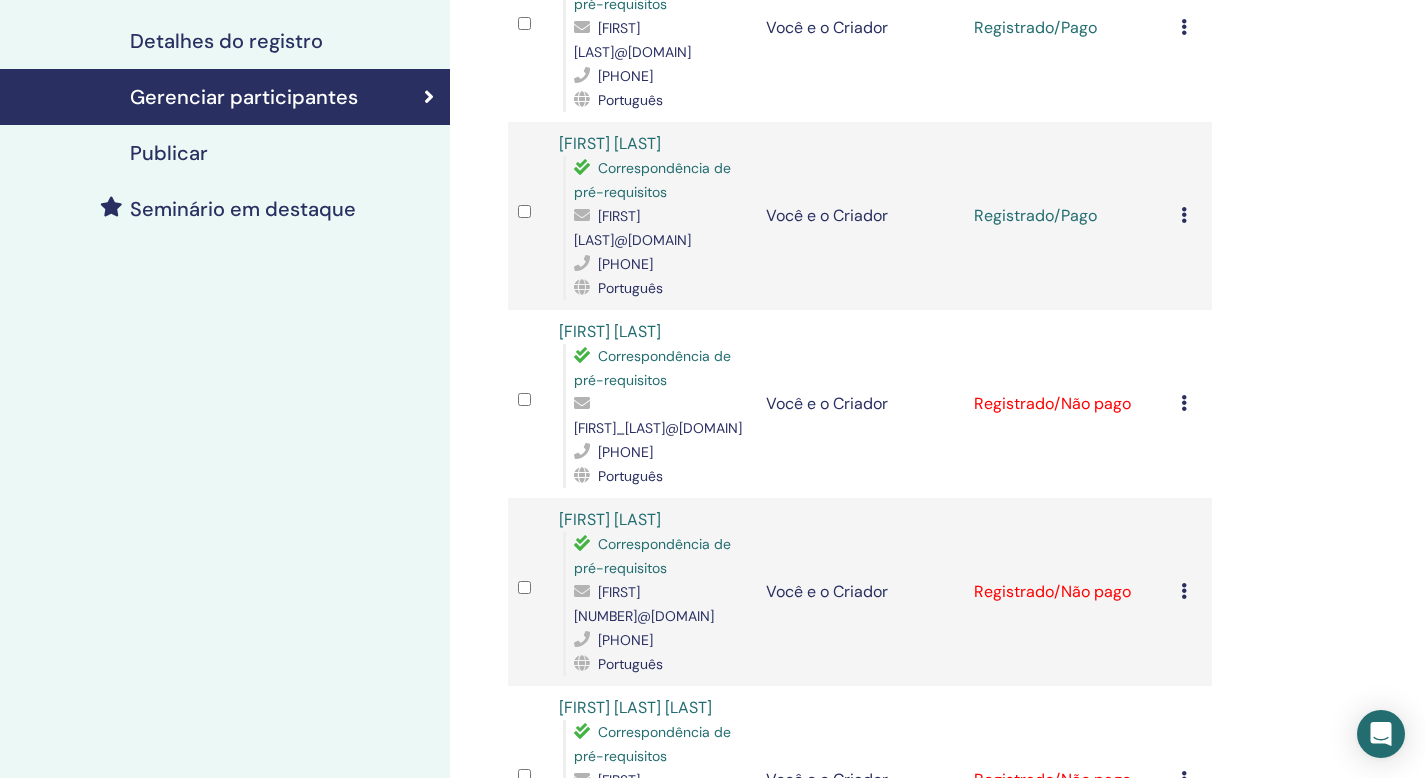 click at bounding box center [1184, 591] 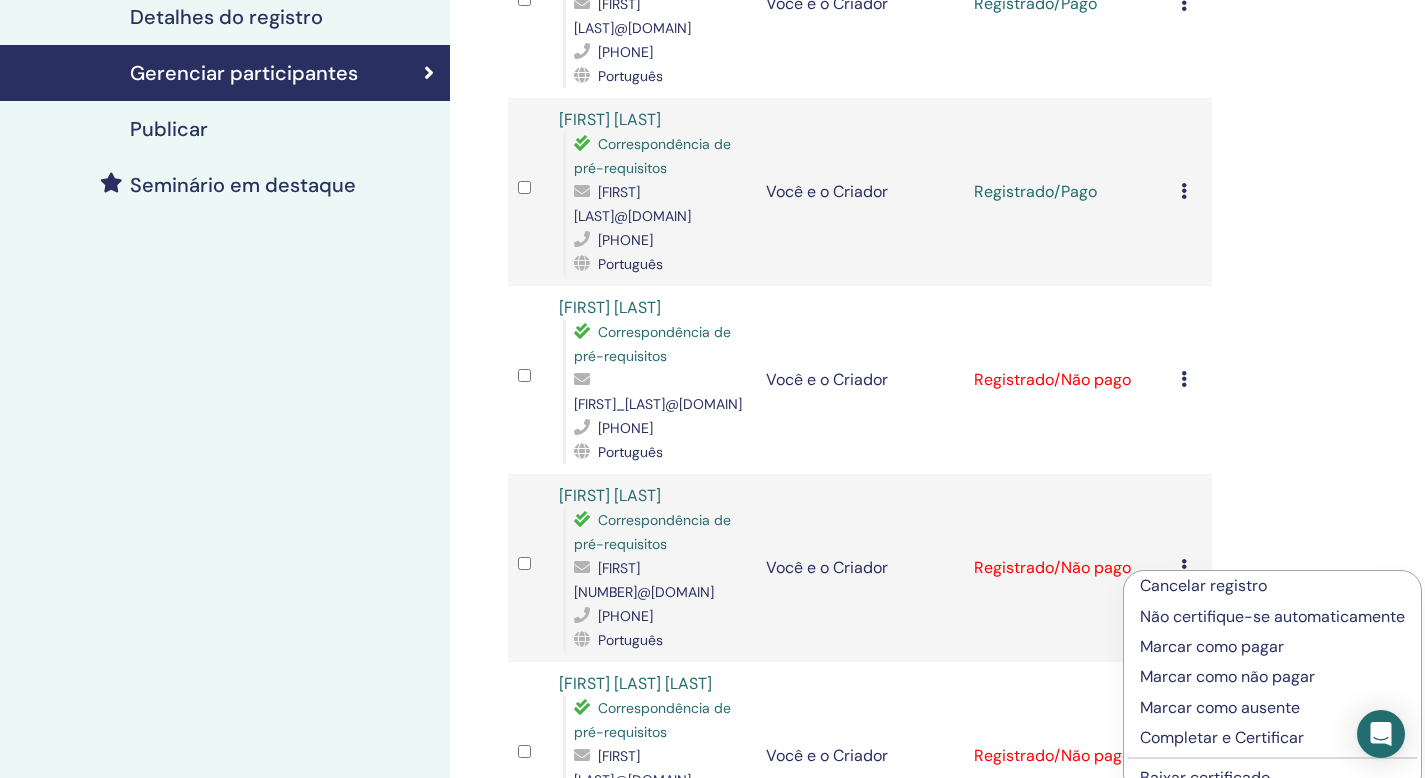 scroll, scrollTop: 418, scrollLeft: 0, axis: vertical 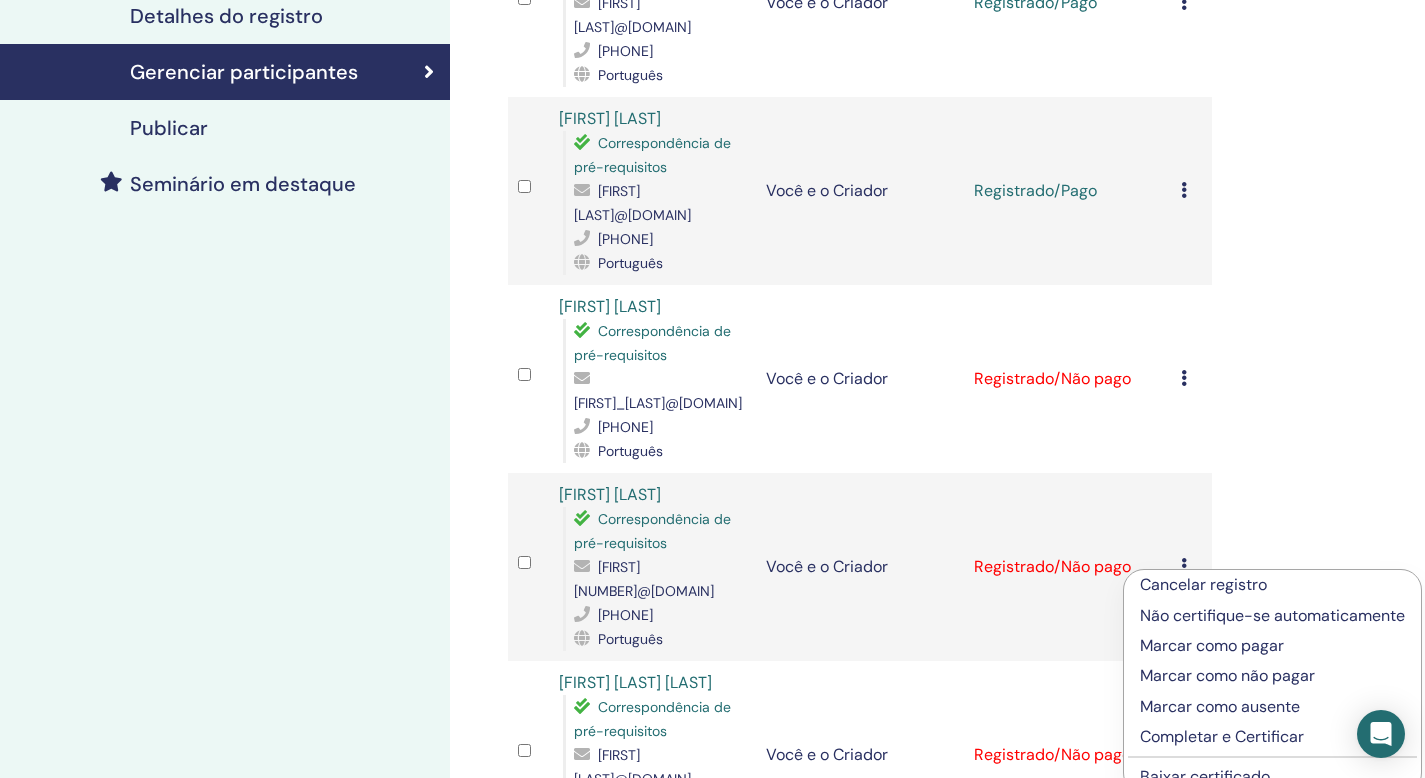 click on "Marcar como pagar" at bounding box center (1212, 645) 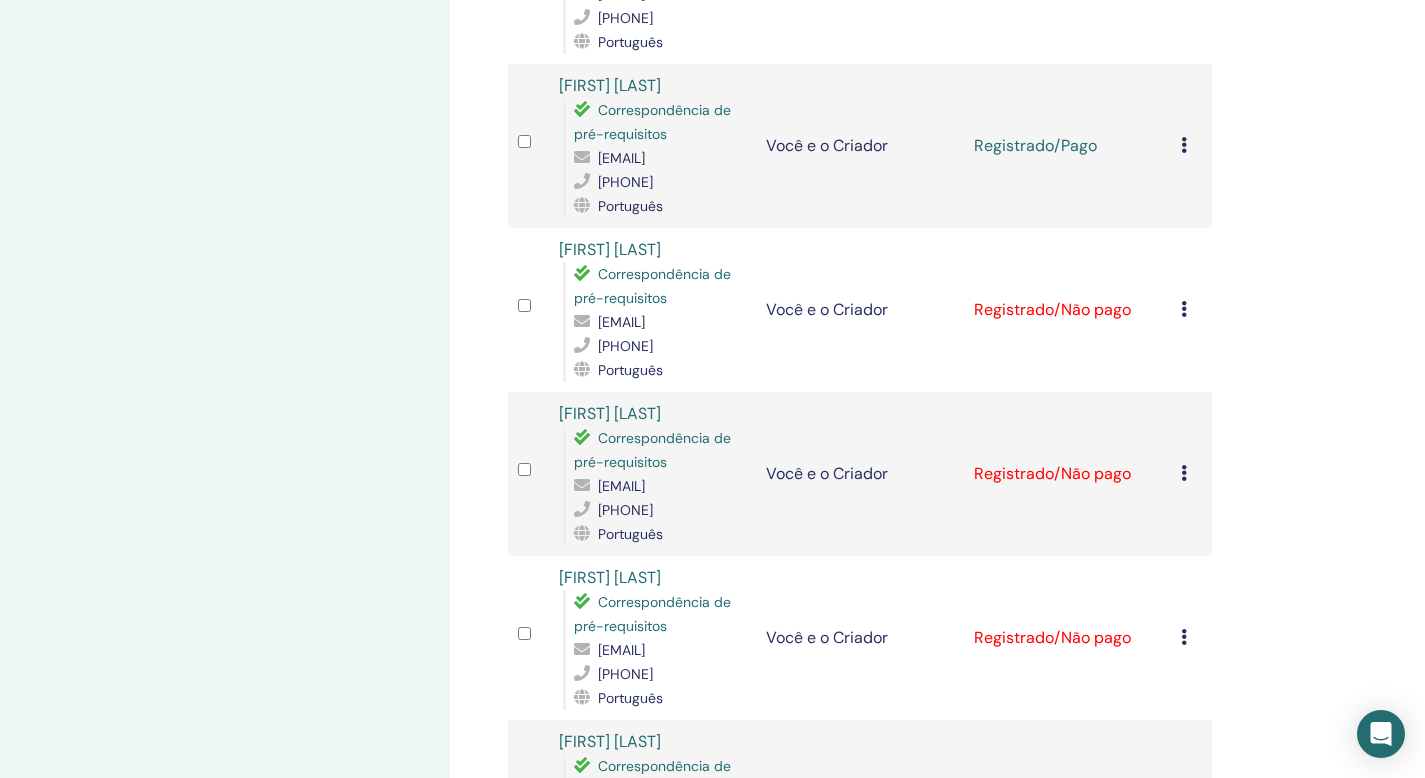 scroll, scrollTop: 785, scrollLeft: 0, axis: vertical 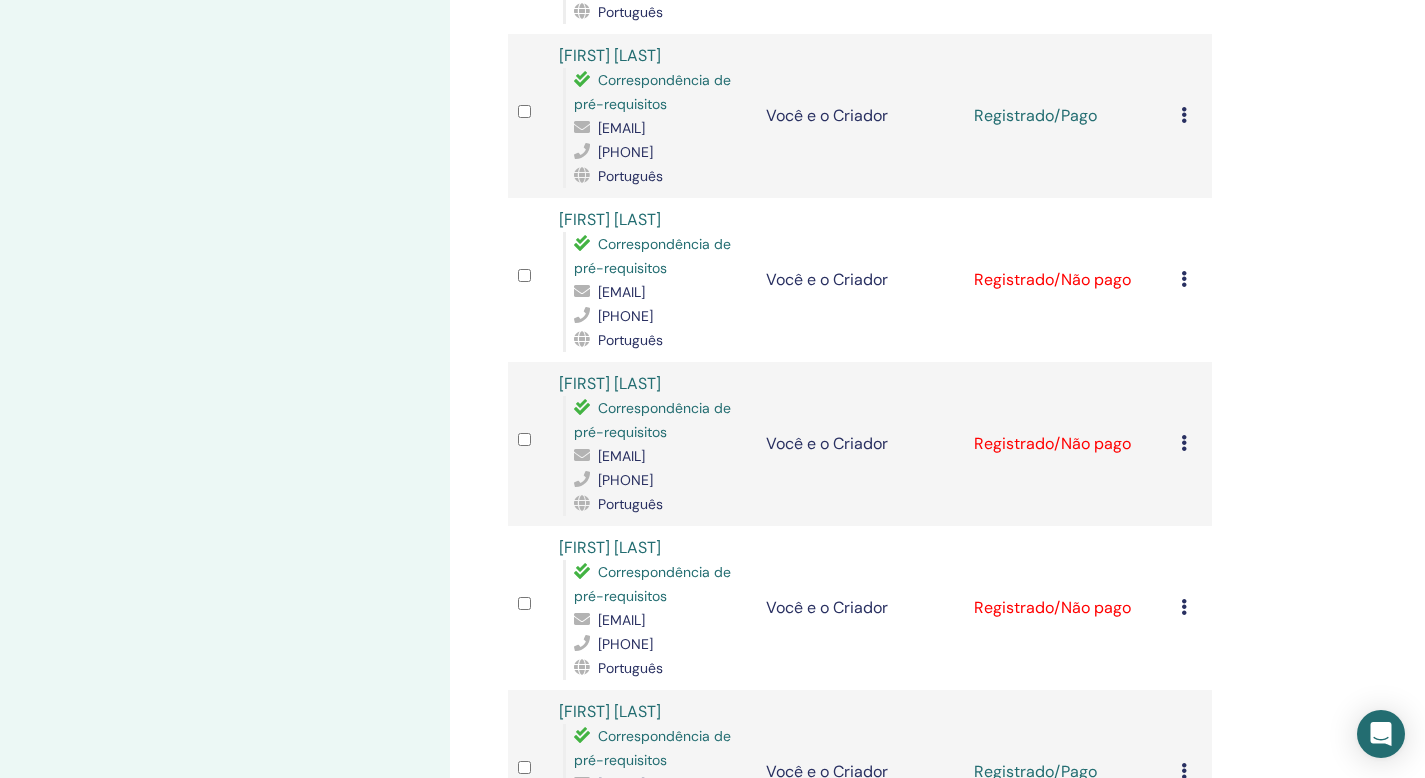 click at bounding box center [1184, 279] 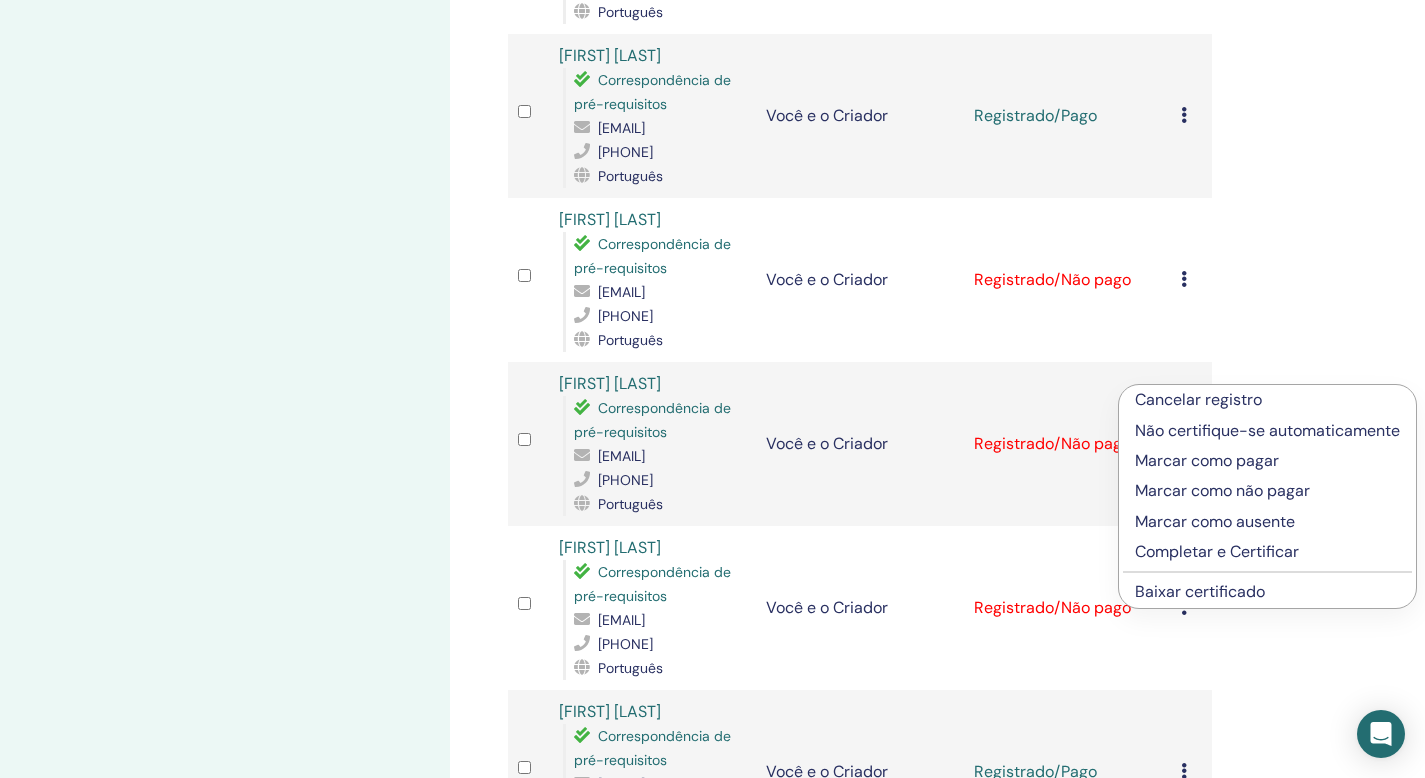 click on "Marcar como pagar" at bounding box center [1207, 460] 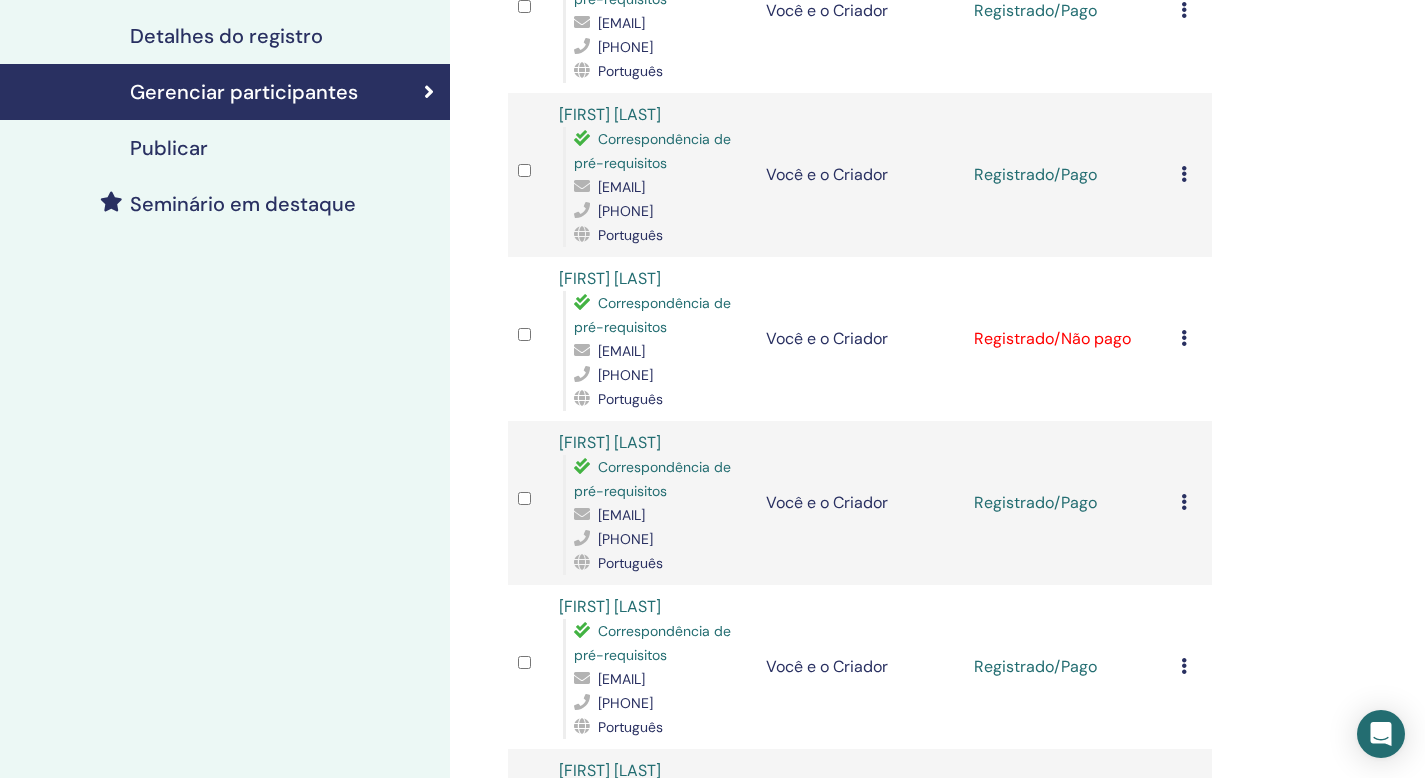 scroll, scrollTop: 501, scrollLeft: 0, axis: vertical 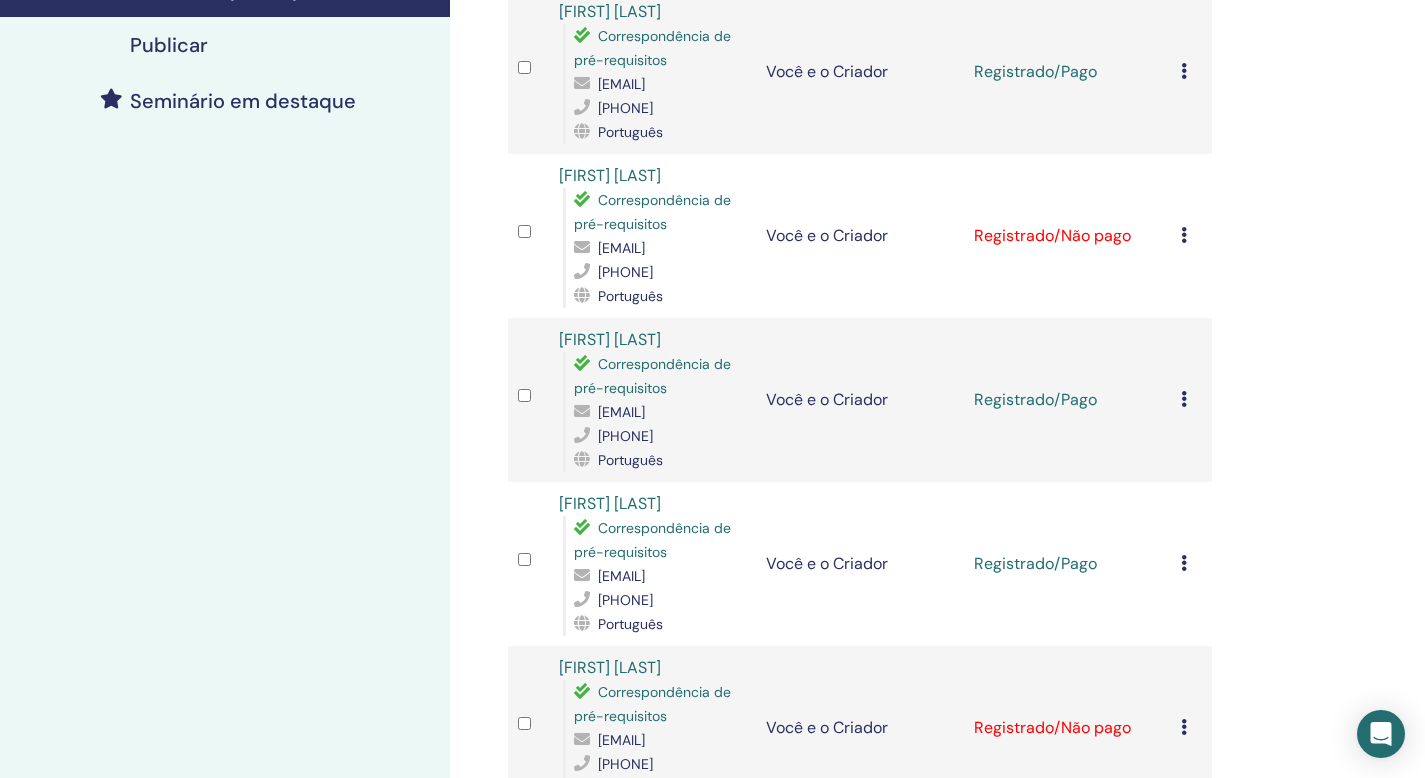 click on "Cancelar registro Não certifique-se automaticamente Marcar como pagar Marcar como não pagar Marcar como ausente Completar e Certificar Baixar certificado" at bounding box center (1191, 236) 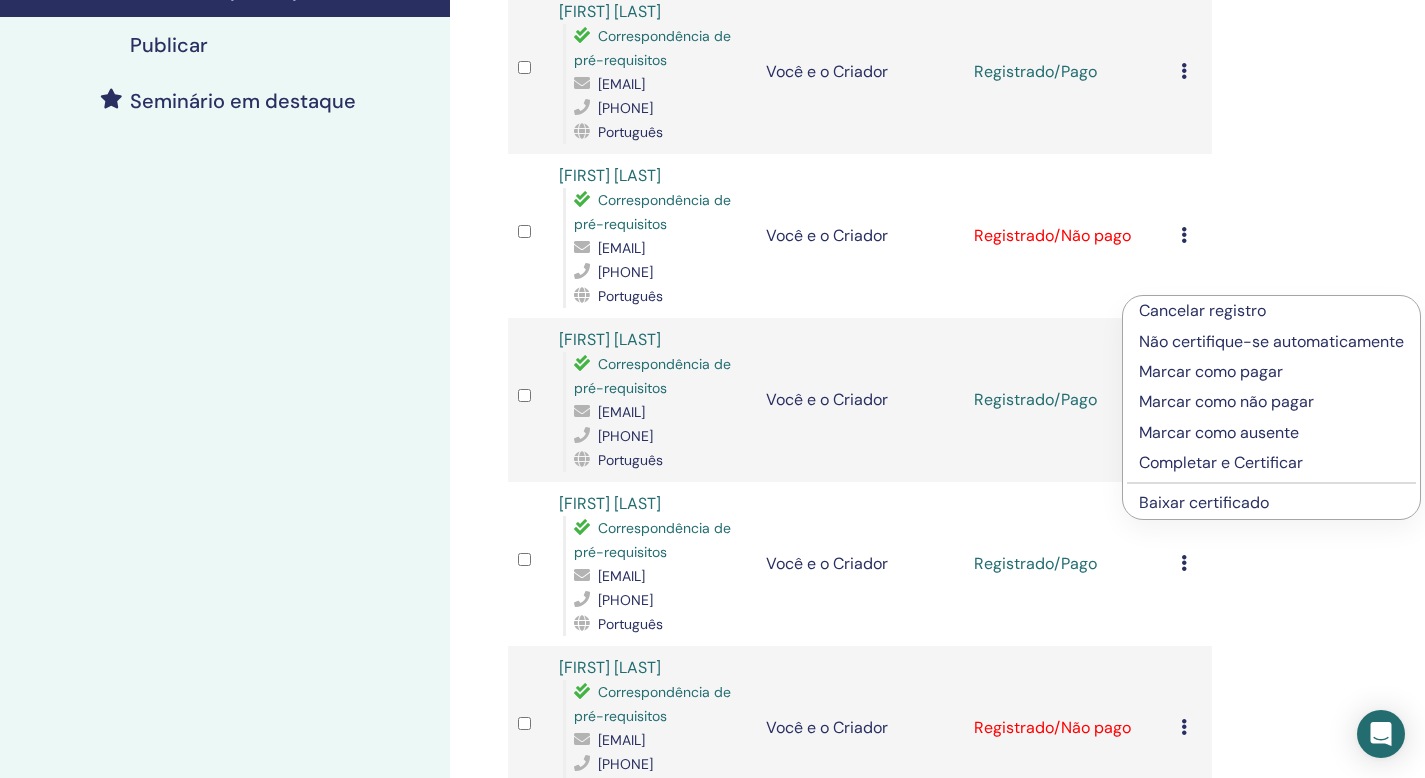 click on "Marcar como pagar" at bounding box center (1271, 372) 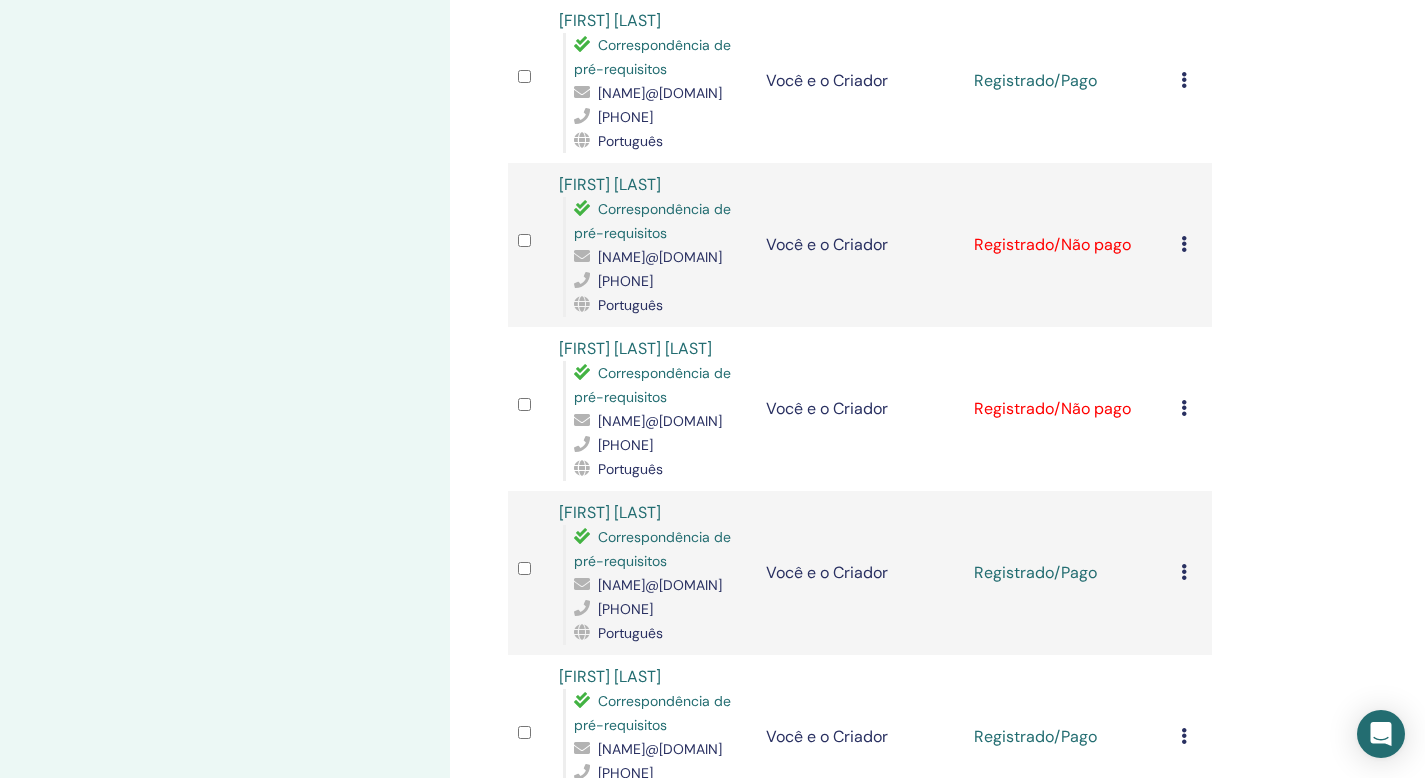 scroll, scrollTop: 985, scrollLeft: 0, axis: vertical 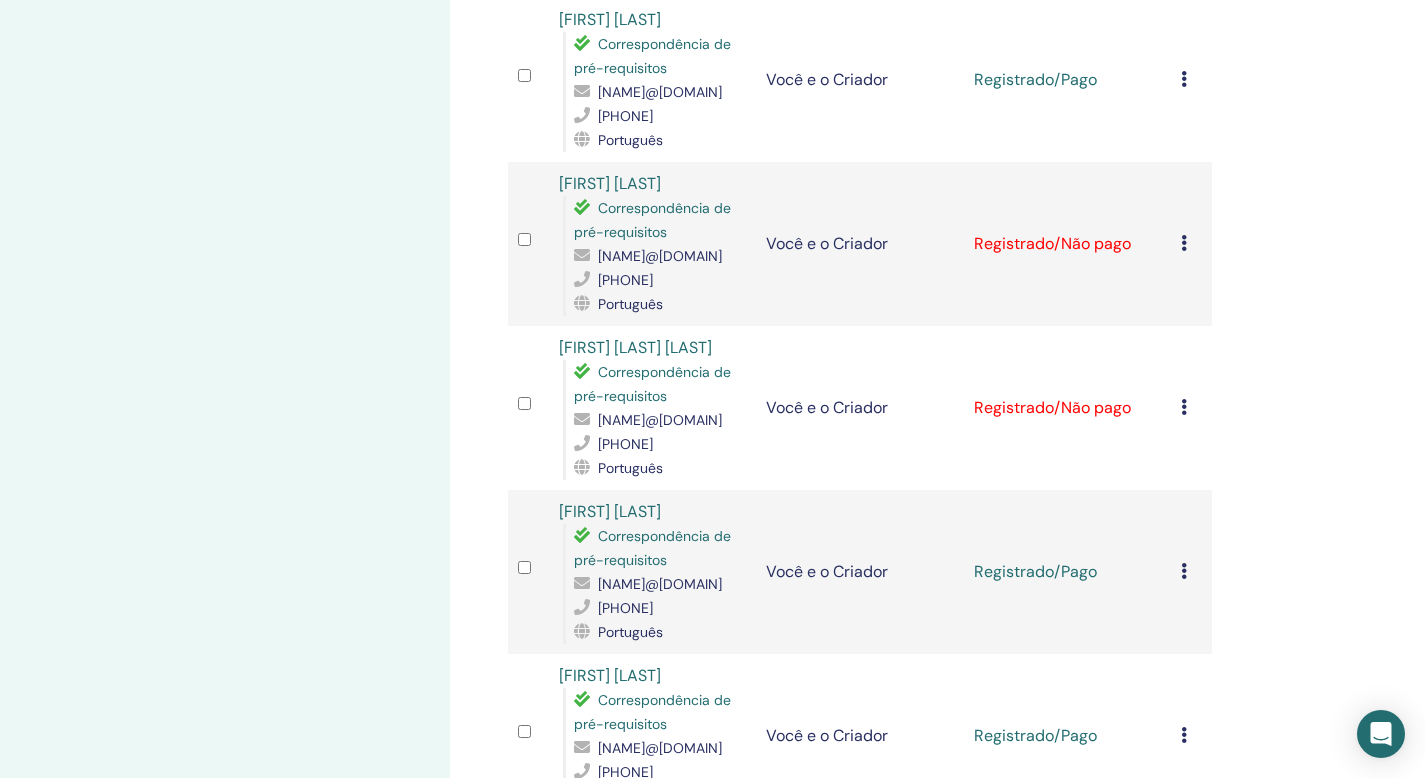 click on "Cancelar registro Não certifique-se automaticamente Marcar como pagar Marcar como não pagar Marcar como ausente Completar e Certificar Baixar certificado" at bounding box center (1191, 244) 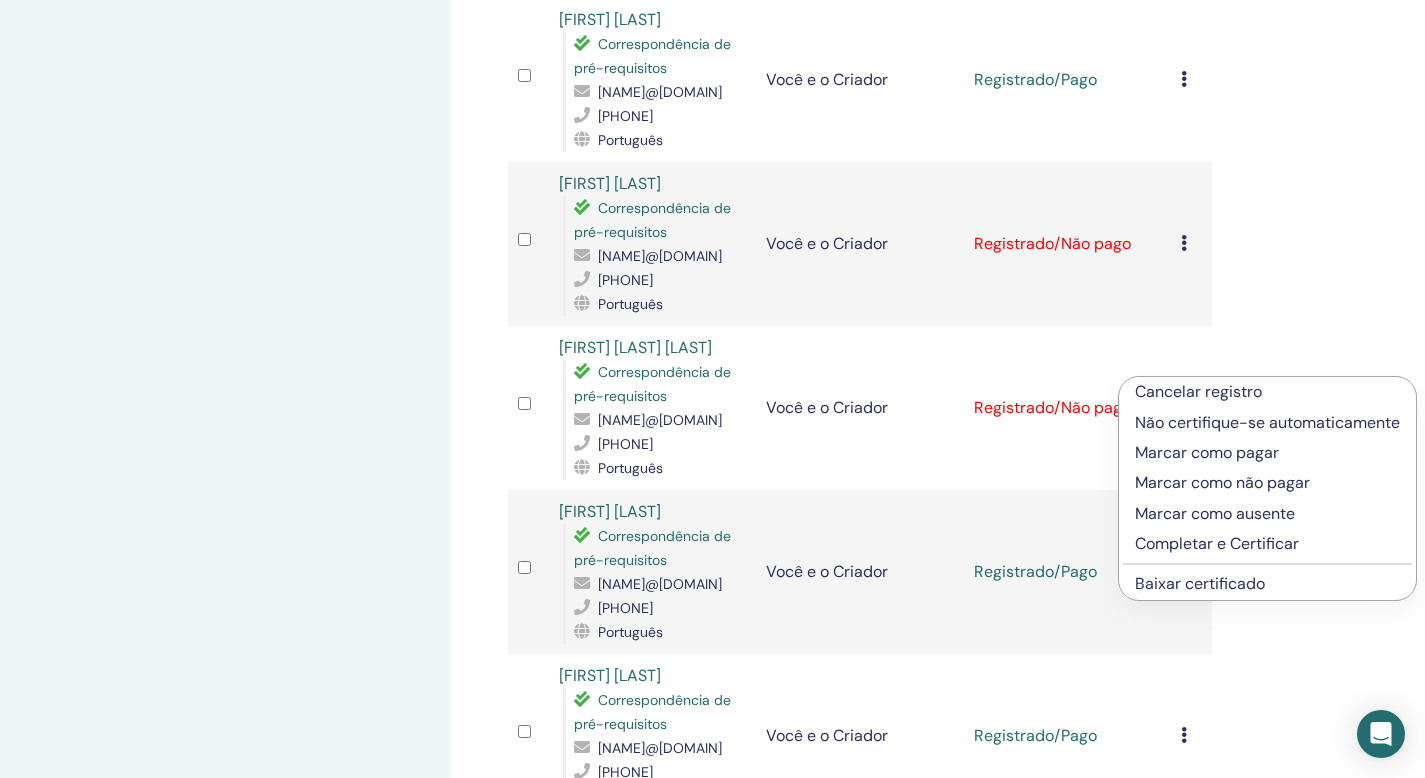 click on "Marcar como pagar" at bounding box center [1207, 452] 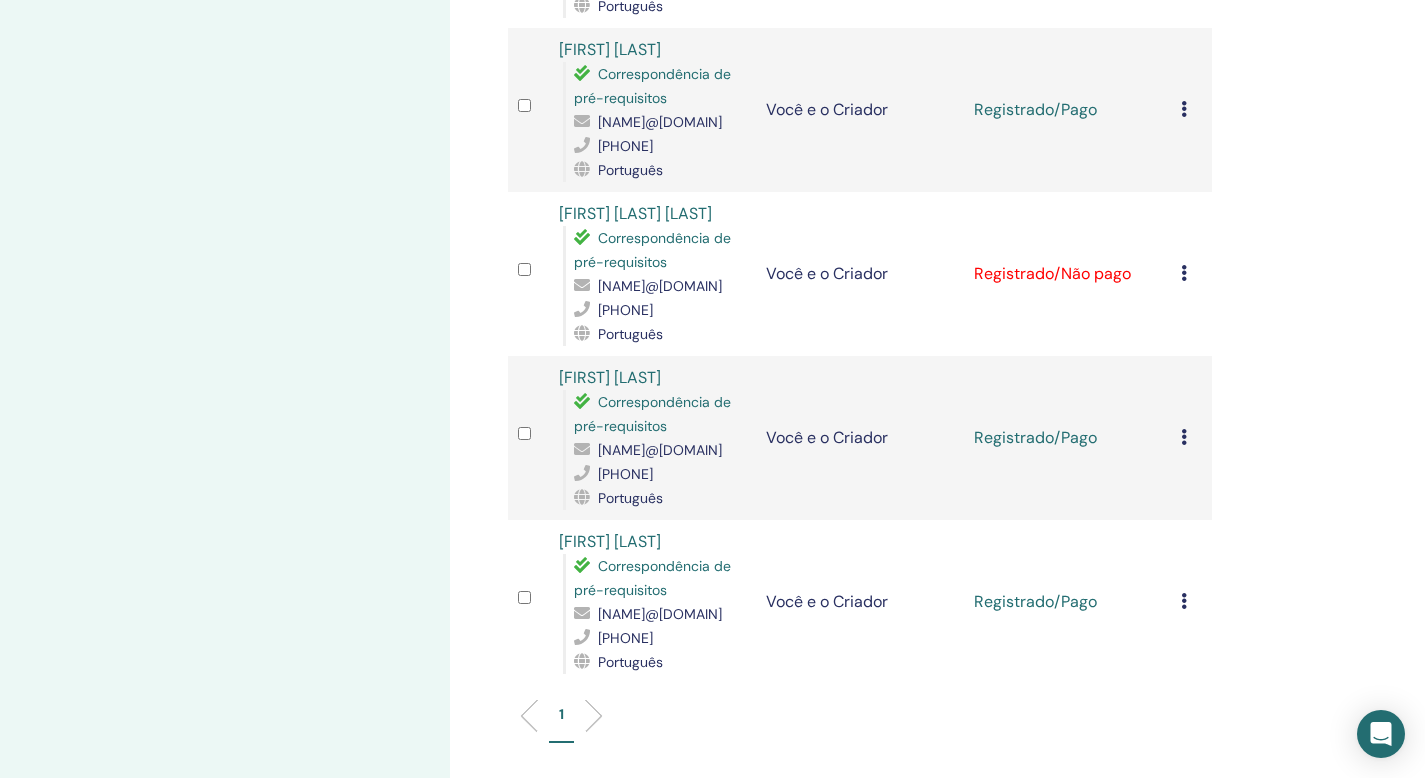 scroll, scrollTop: 1121, scrollLeft: 0, axis: vertical 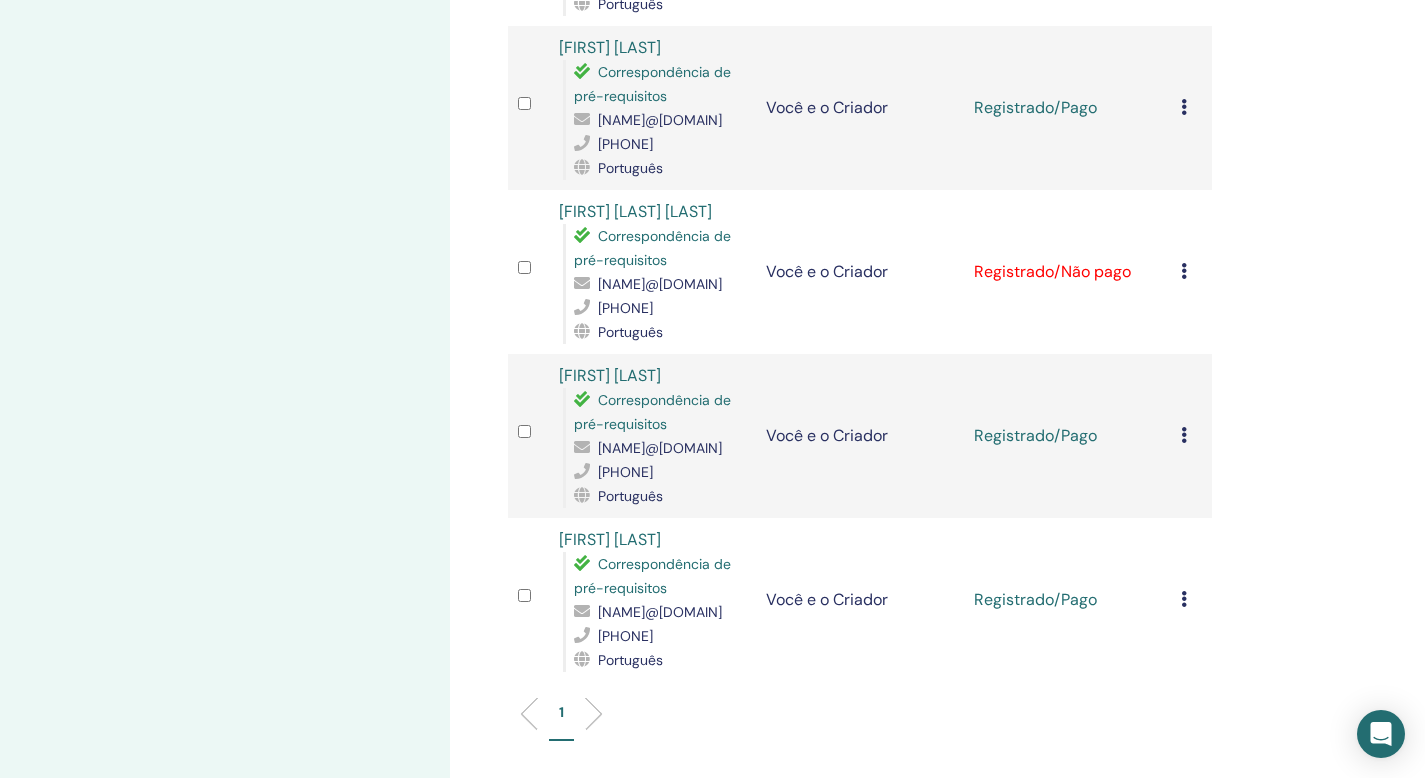 click at bounding box center [1184, 271] 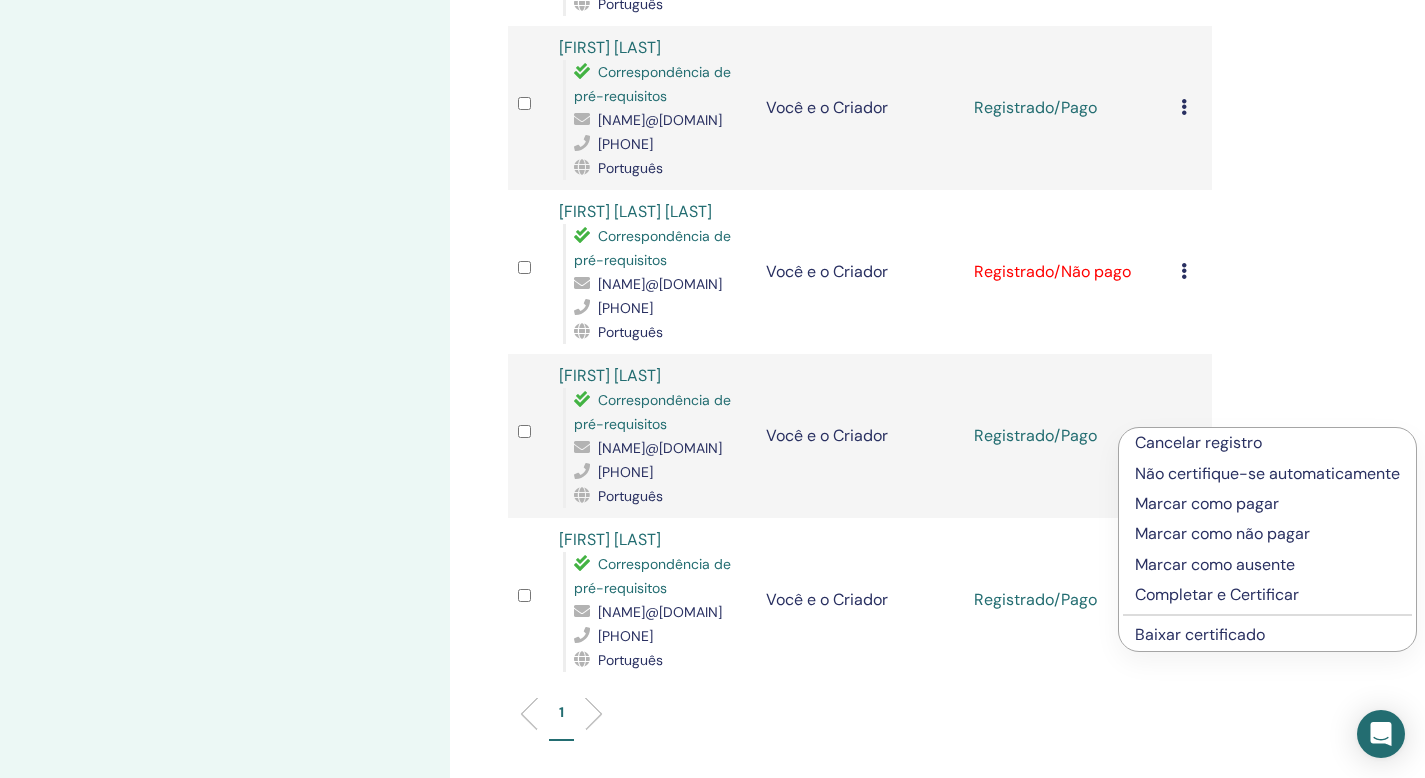 click on "Marcar como pagar" at bounding box center [1207, 503] 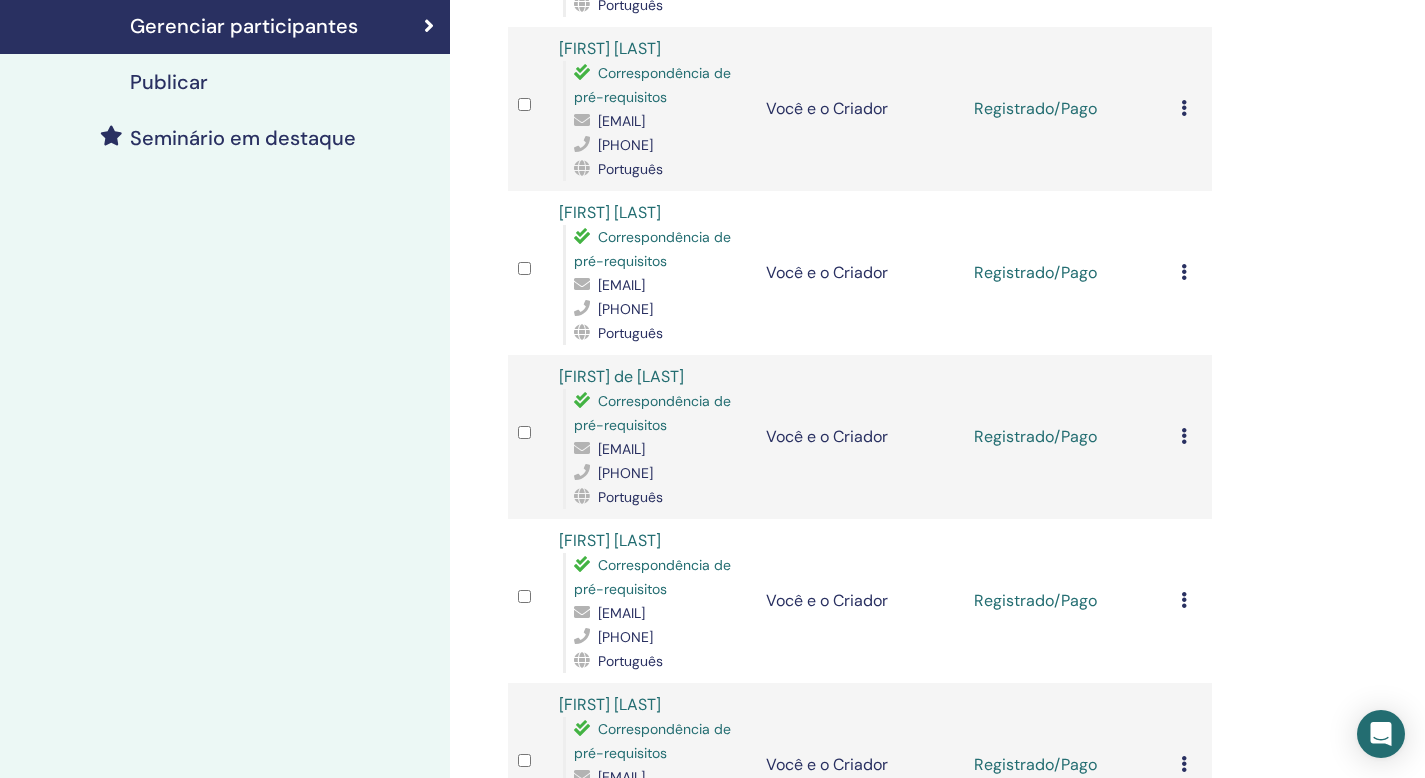 scroll, scrollTop: 439, scrollLeft: 0, axis: vertical 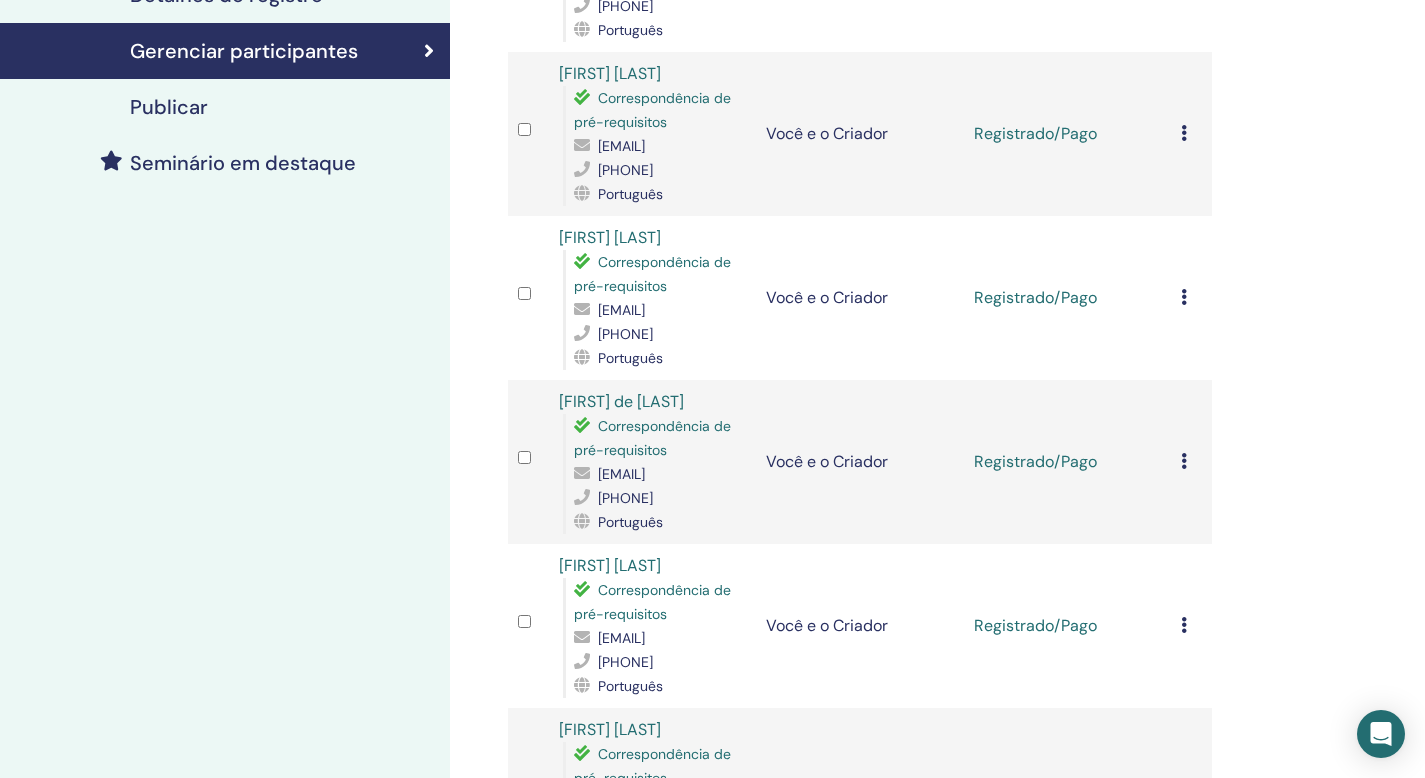 drag, startPoint x: 697, startPoint y: 219, endPoint x: 585, endPoint y: 214, distance: 112.11155 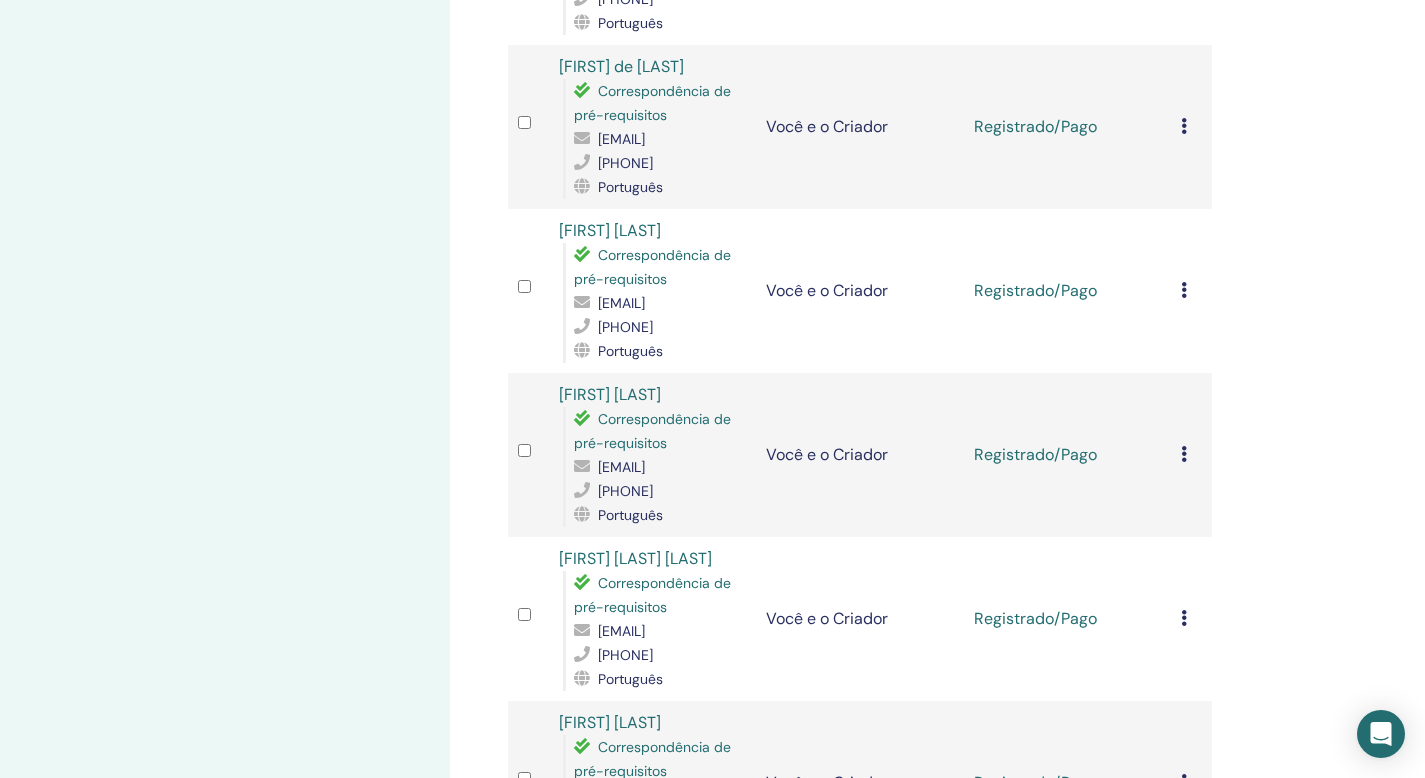 scroll, scrollTop: 775, scrollLeft: 0, axis: vertical 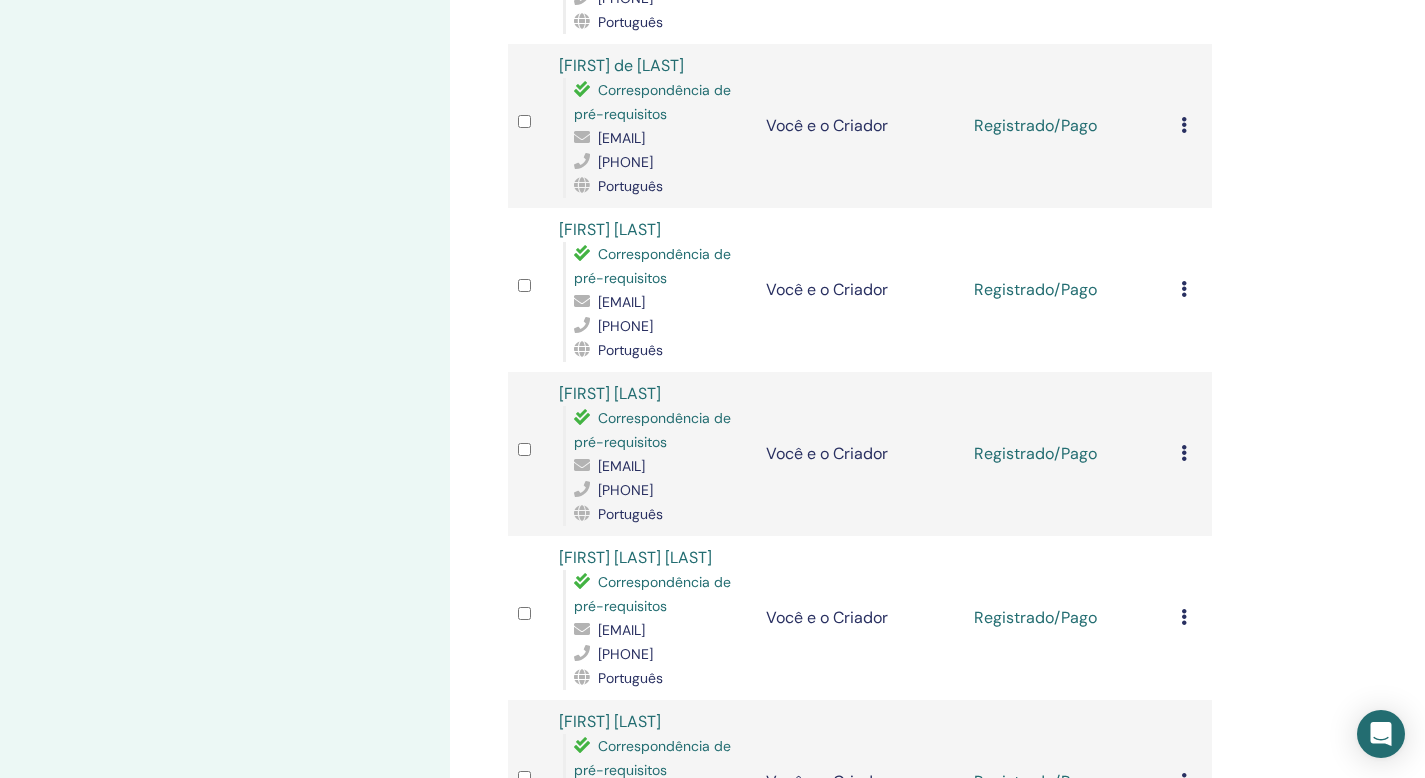 drag, startPoint x: 700, startPoint y: 637, endPoint x: 600, endPoint y: 637, distance: 100 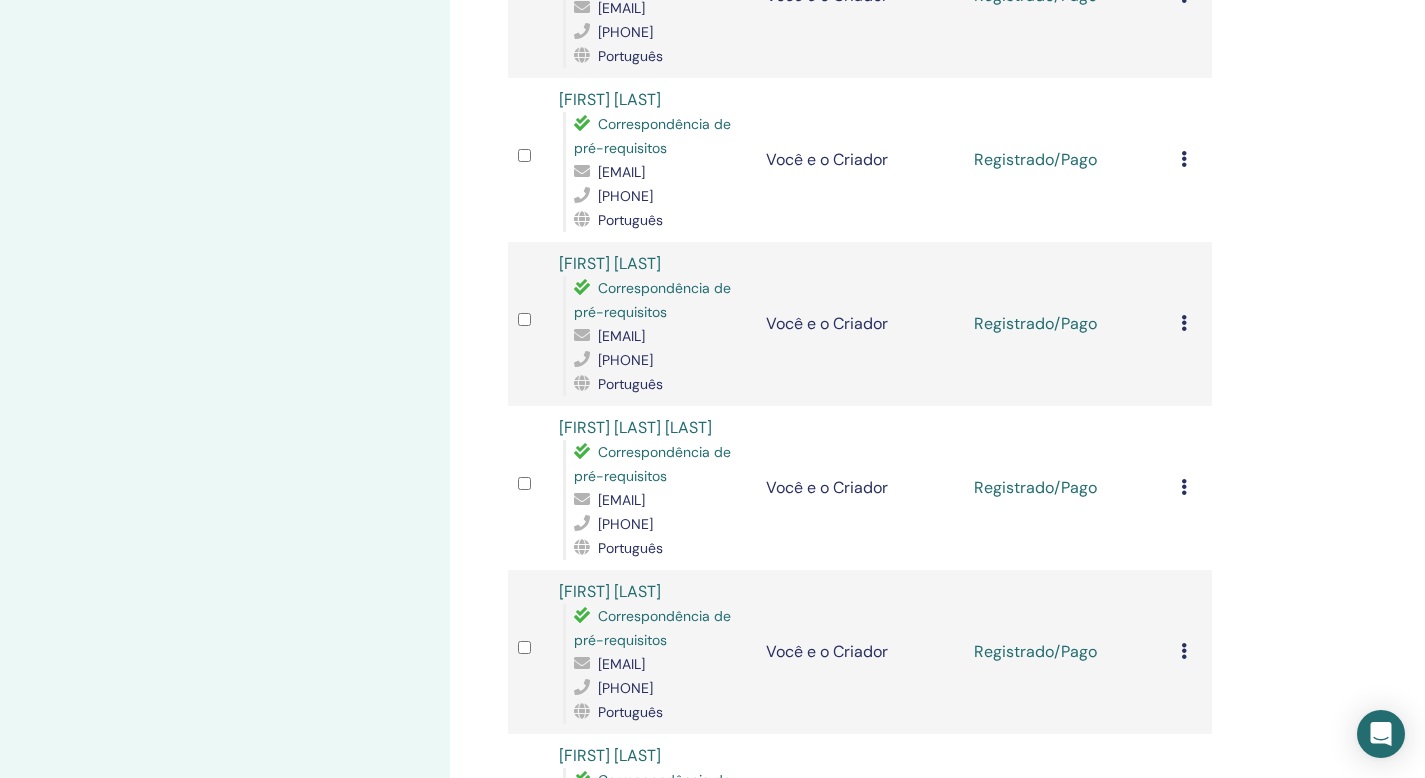 scroll, scrollTop: 906, scrollLeft: 0, axis: vertical 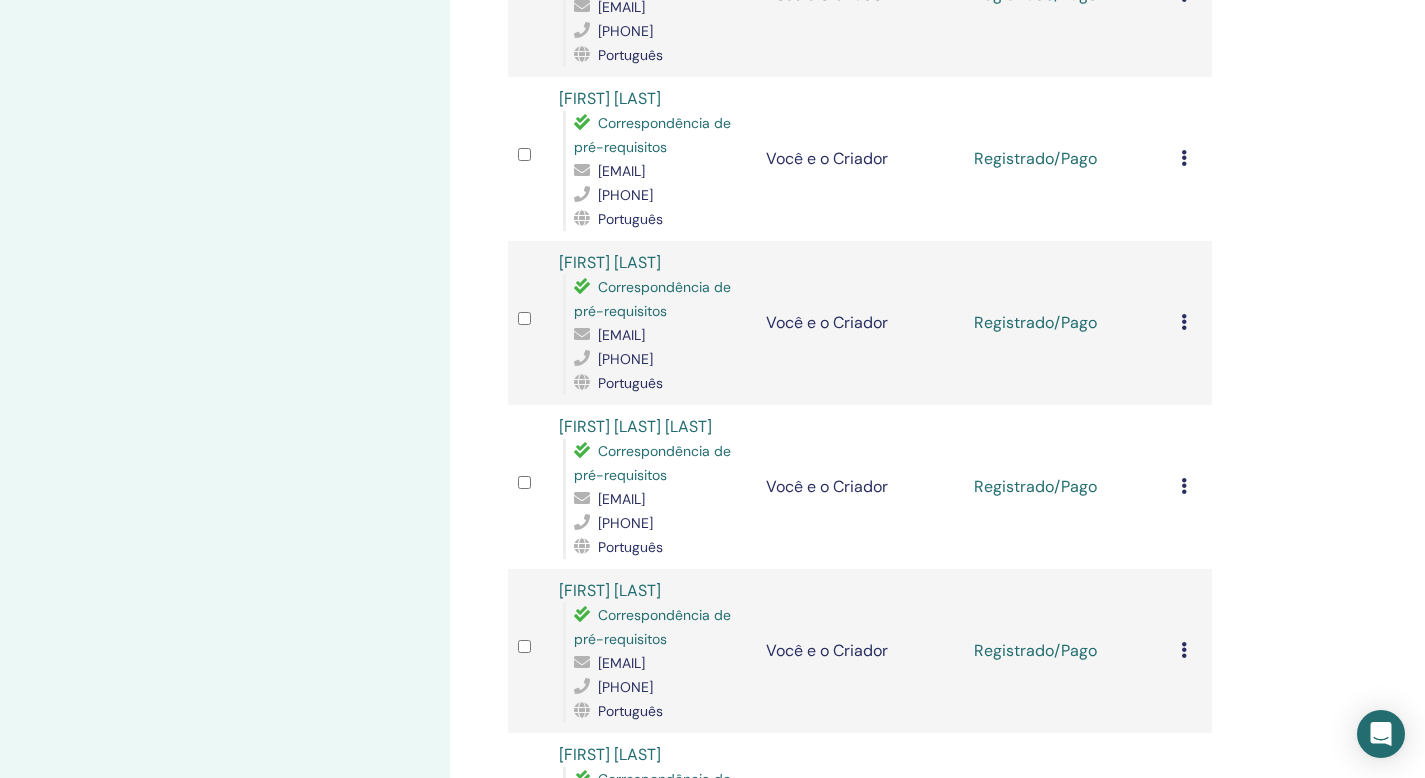 drag, startPoint x: 688, startPoint y: 688, endPoint x: 599, endPoint y: 697, distance: 89.453896 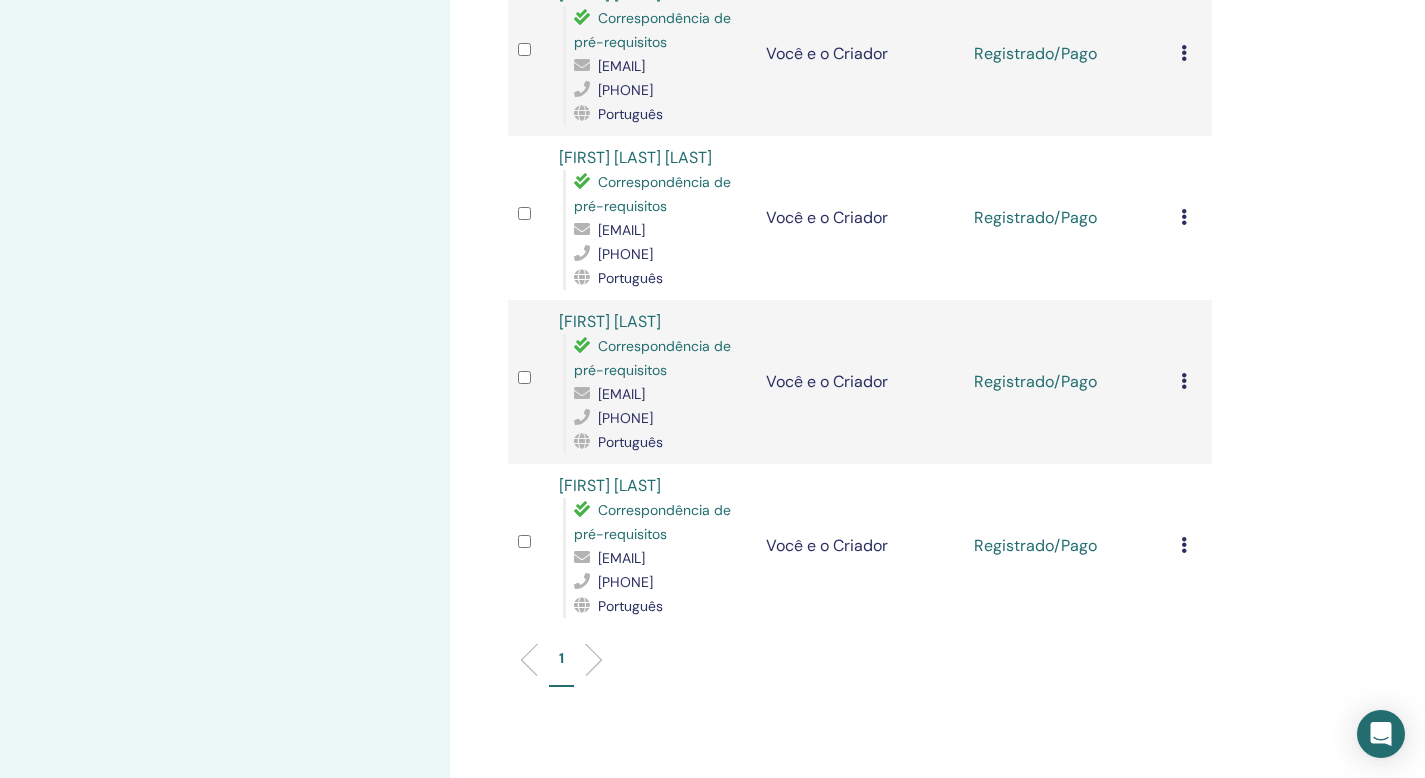 scroll, scrollTop: 1261, scrollLeft: 0, axis: vertical 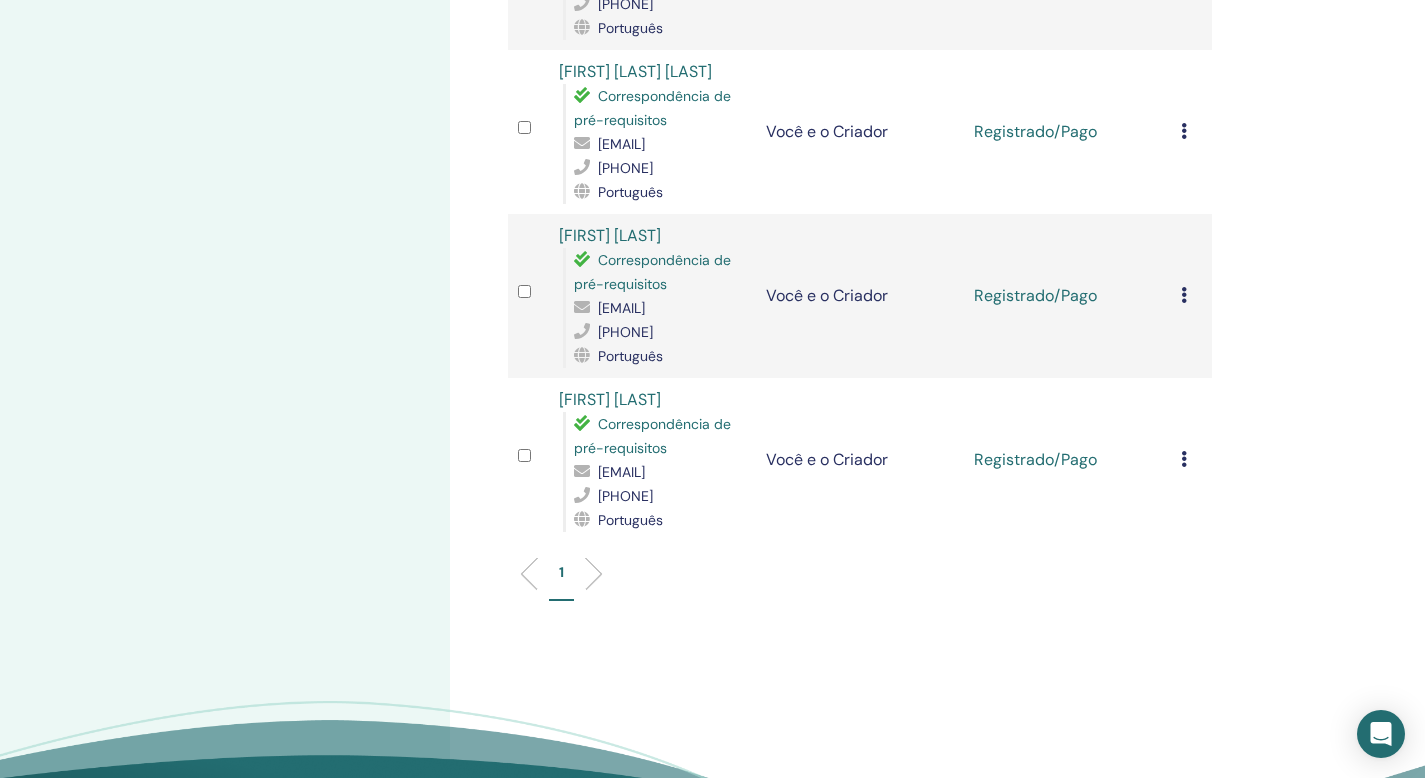 drag, startPoint x: 699, startPoint y: 525, endPoint x: 600, endPoint y: 529, distance: 99.08077 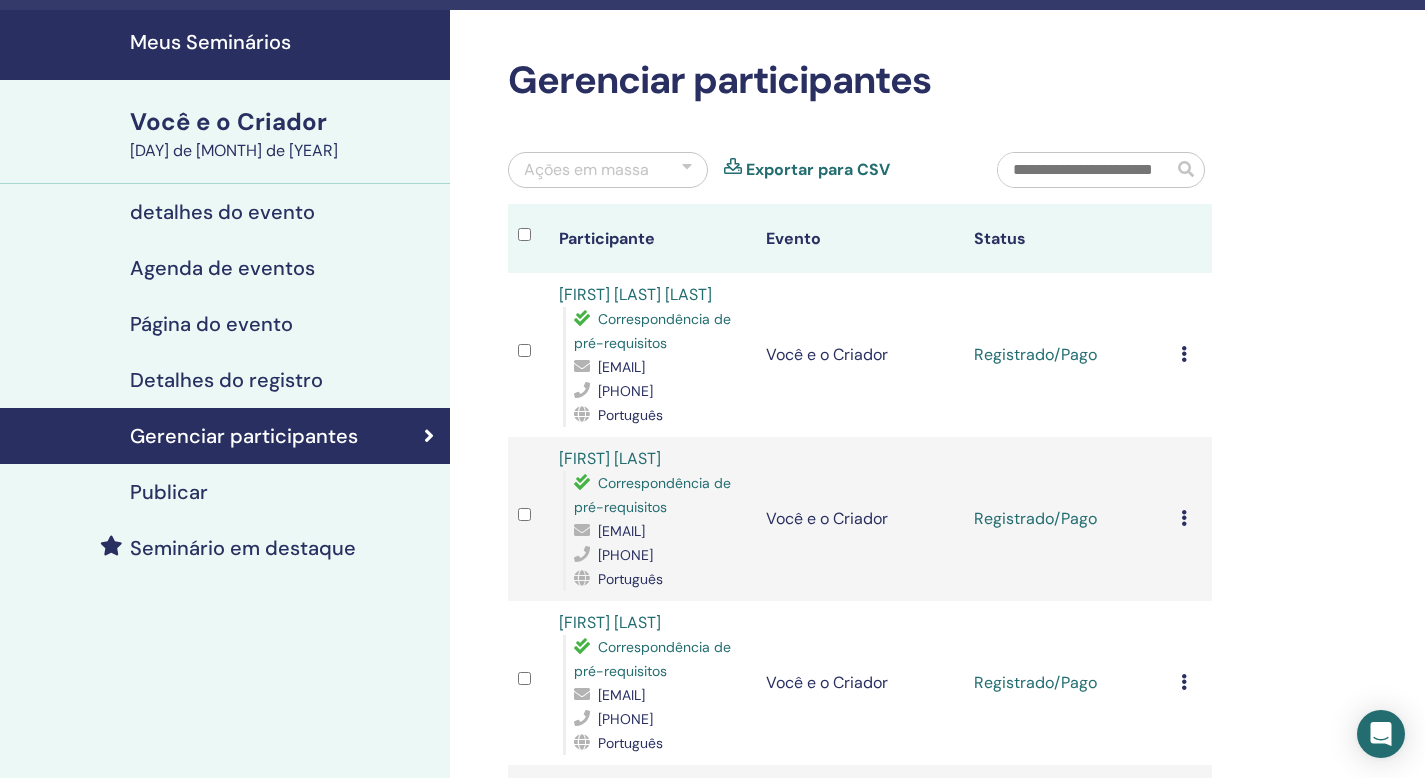 scroll, scrollTop: 0, scrollLeft: 0, axis: both 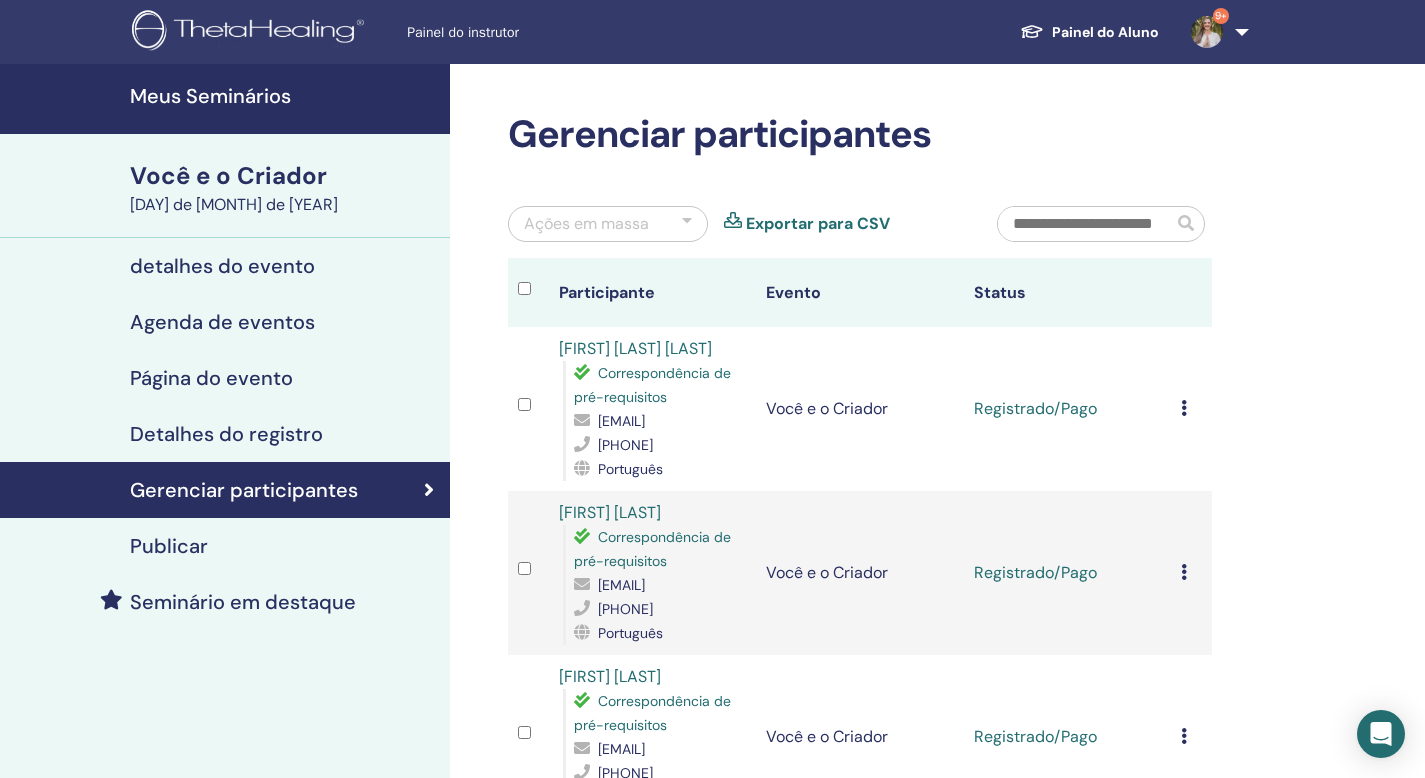 click on "Publicar" at bounding box center [169, 546] 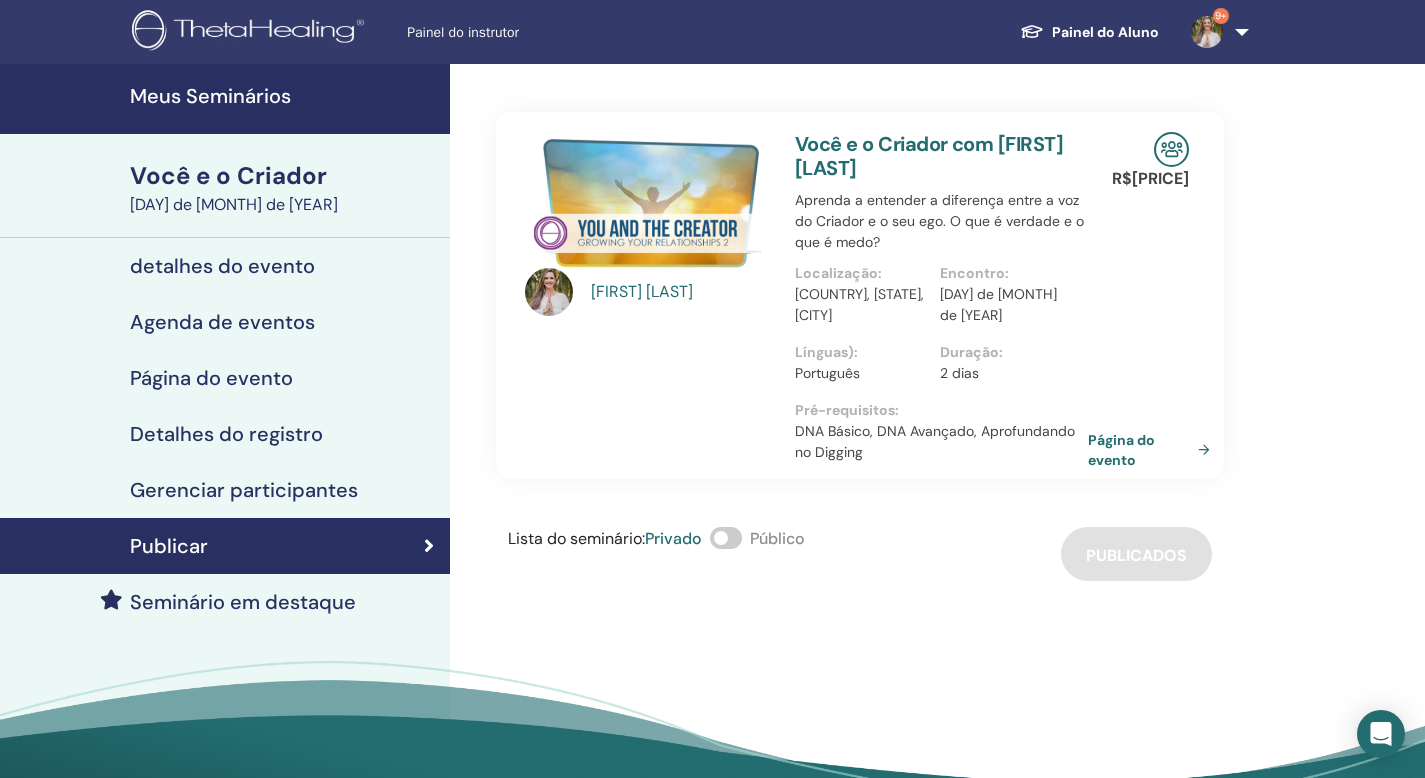 click on "Página do evento" at bounding box center (1121, 450) 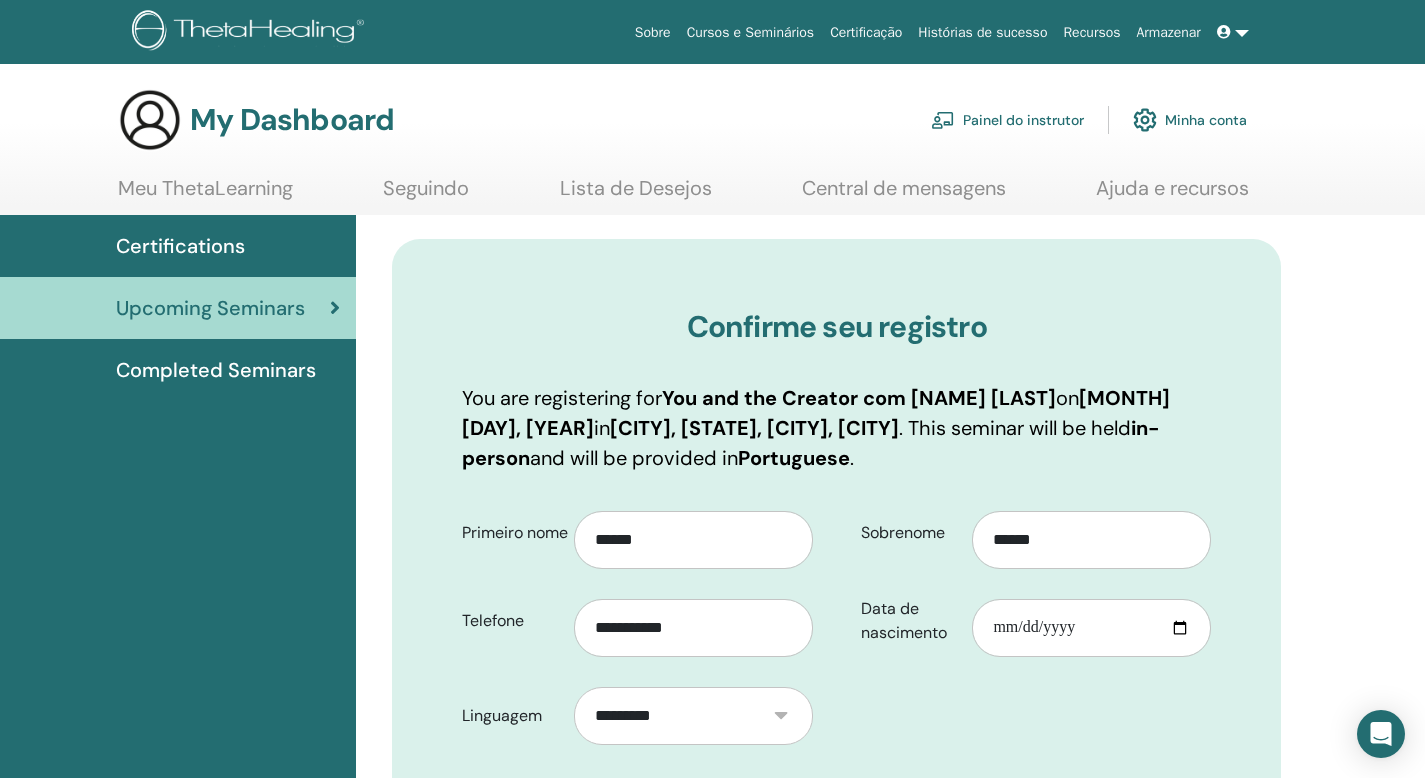 scroll, scrollTop: 0, scrollLeft: 0, axis: both 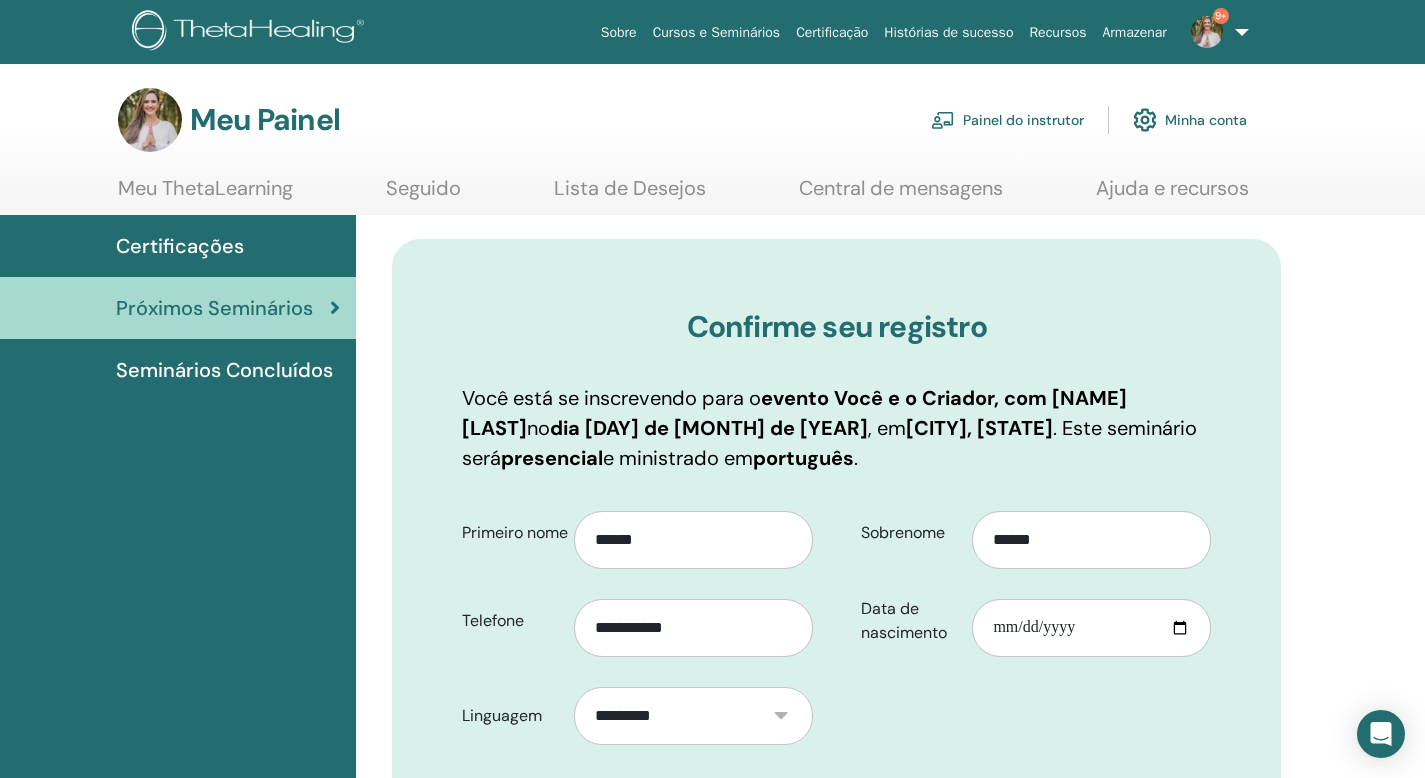 click on "Meu Painel
Painel do instrutor
Minha conta" at bounding box center [682, 120] 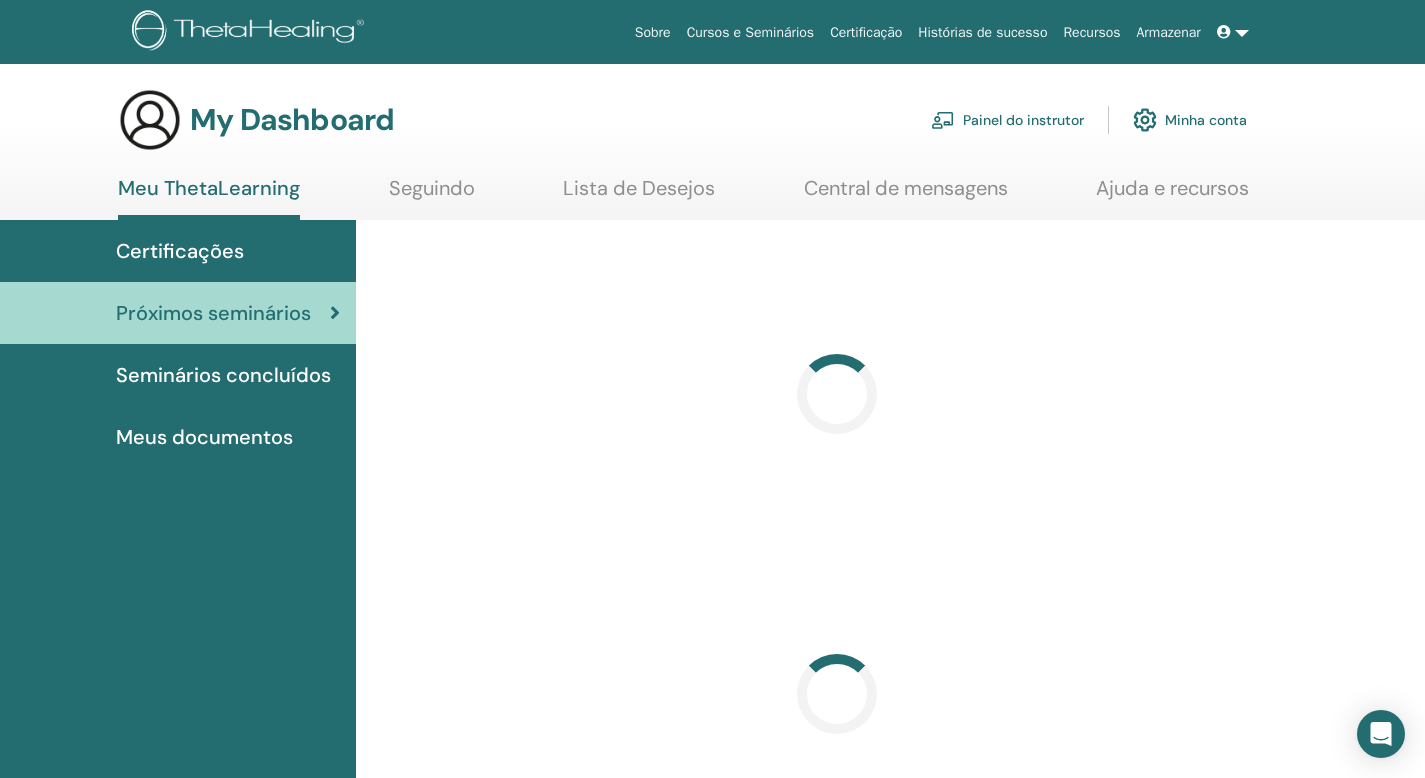 scroll, scrollTop: 0, scrollLeft: 0, axis: both 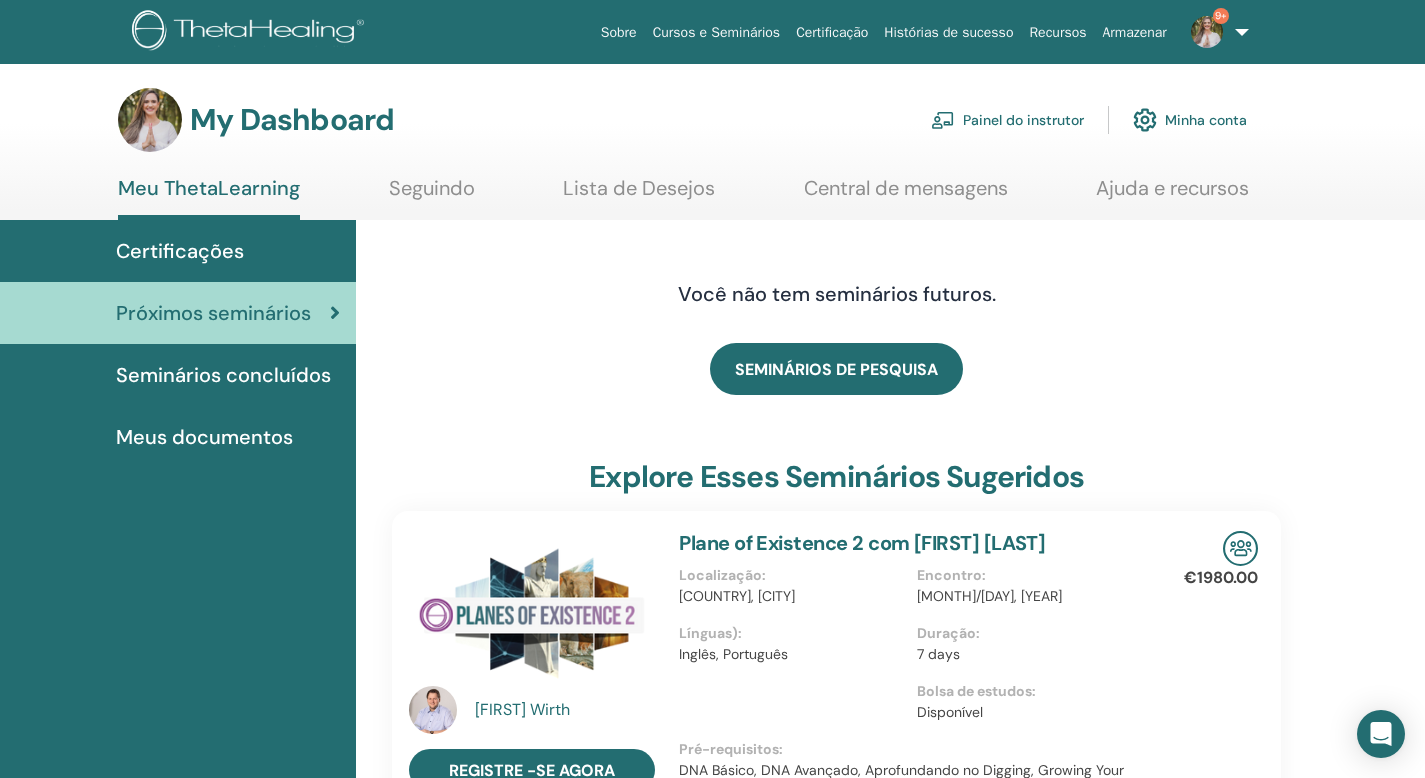 click on "Painel do instrutor" at bounding box center [1007, 120] 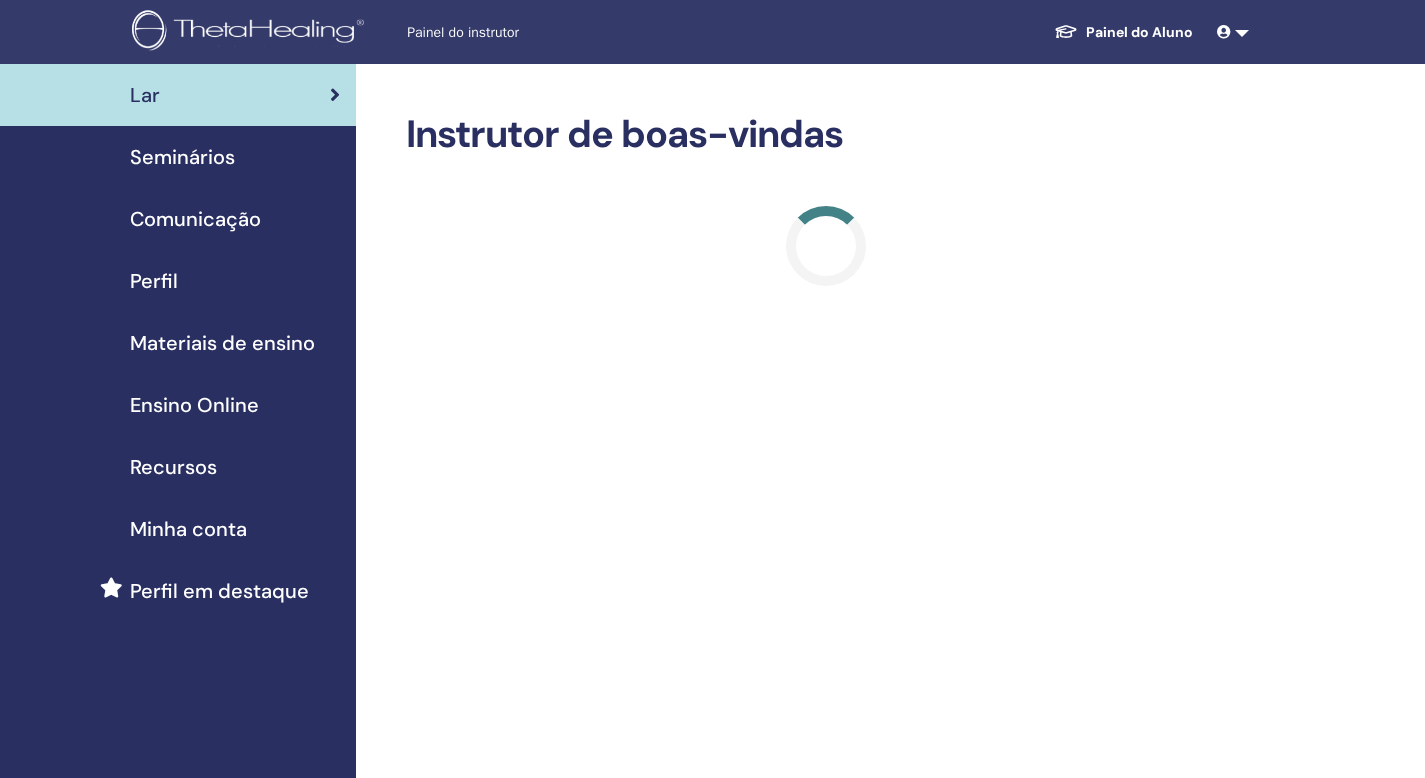 scroll, scrollTop: 0, scrollLeft: 0, axis: both 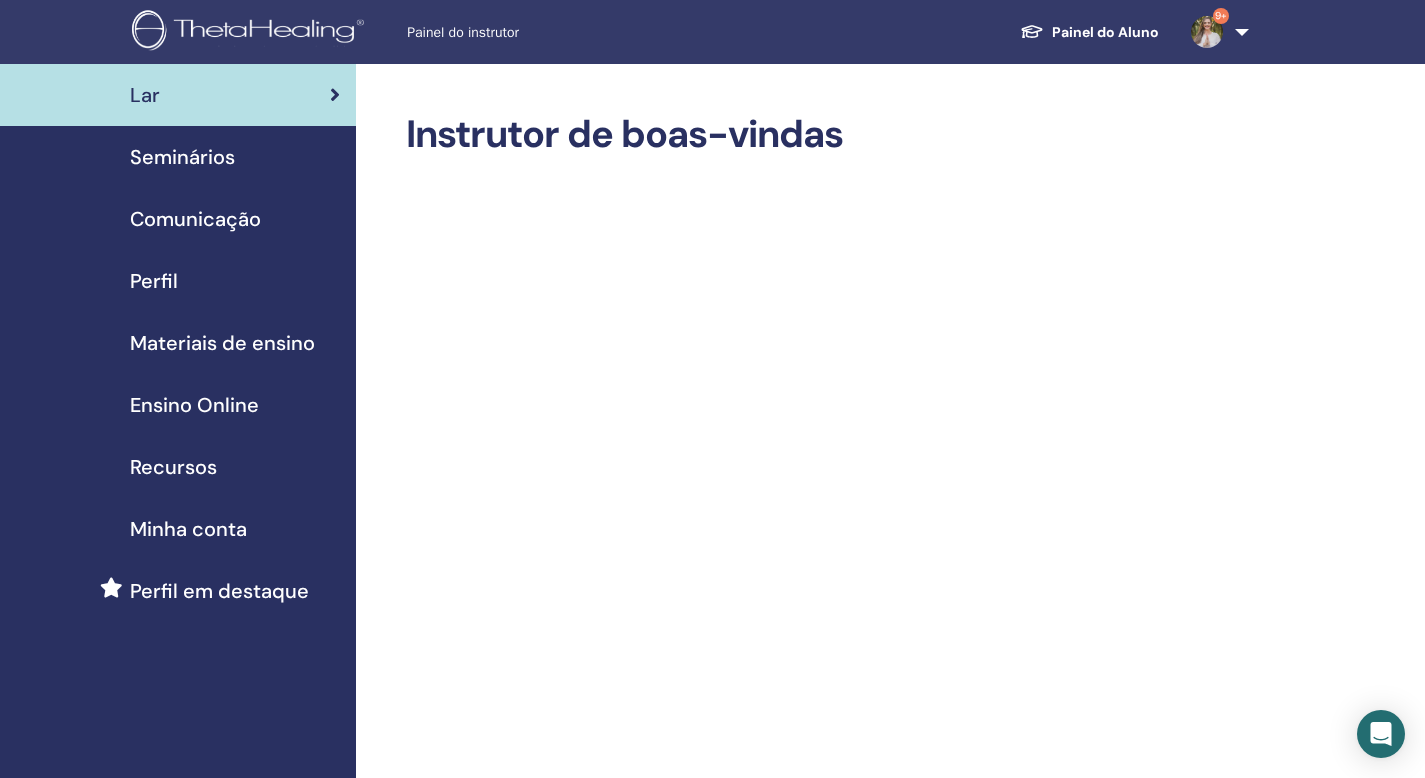 click on "Seminários" at bounding box center [182, 157] 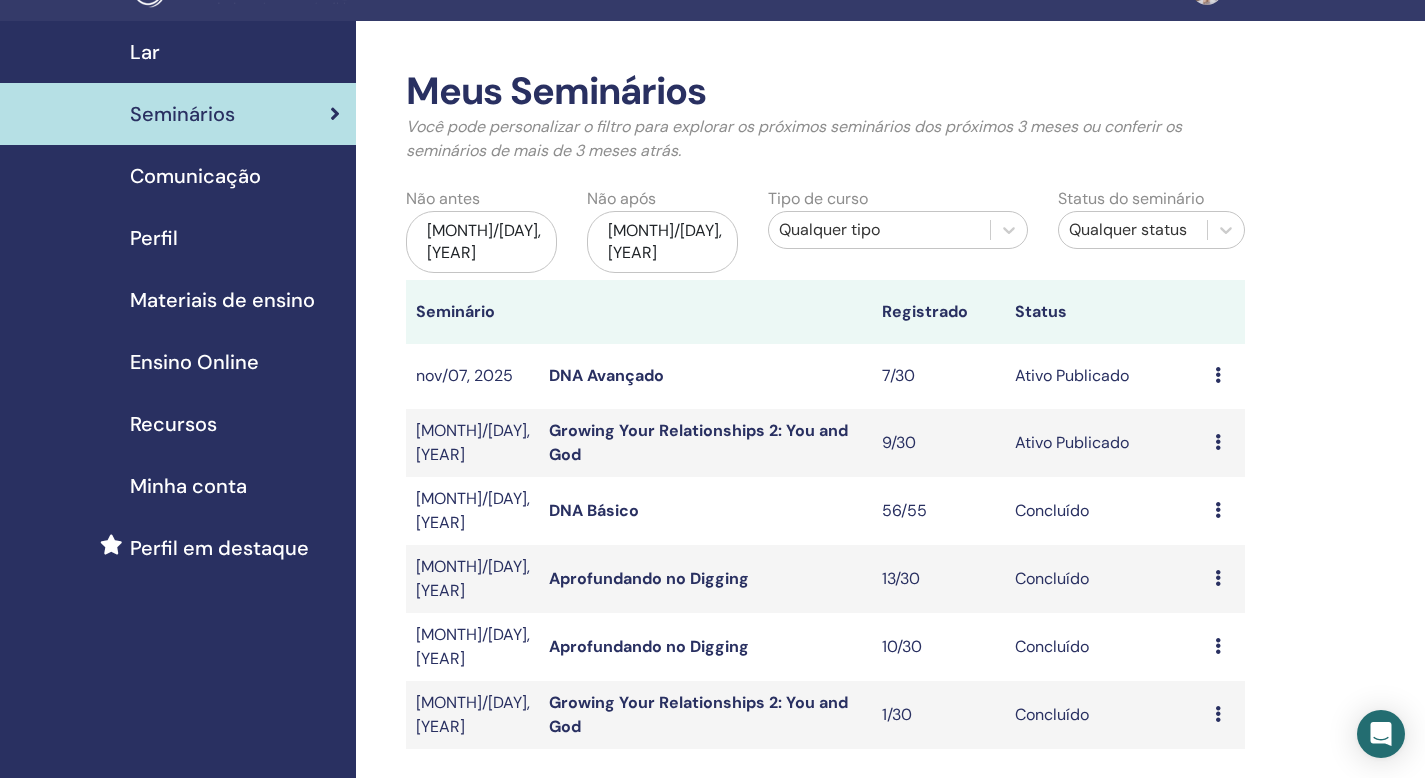 scroll, scrollTop: 58, scrollLeft: 0, axis: vertical 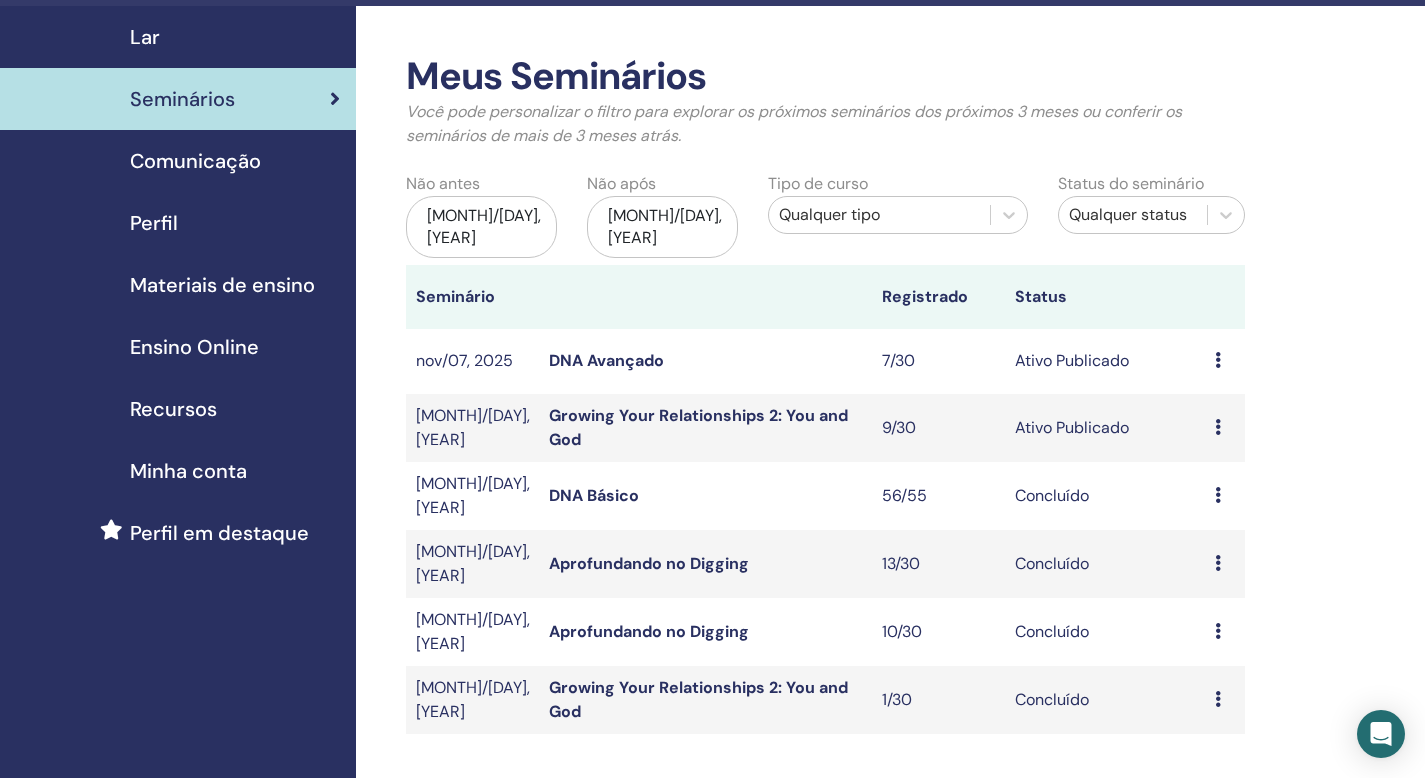 click on "Growing Your Relationships 2: You and God" at bounding box center (698, 427) 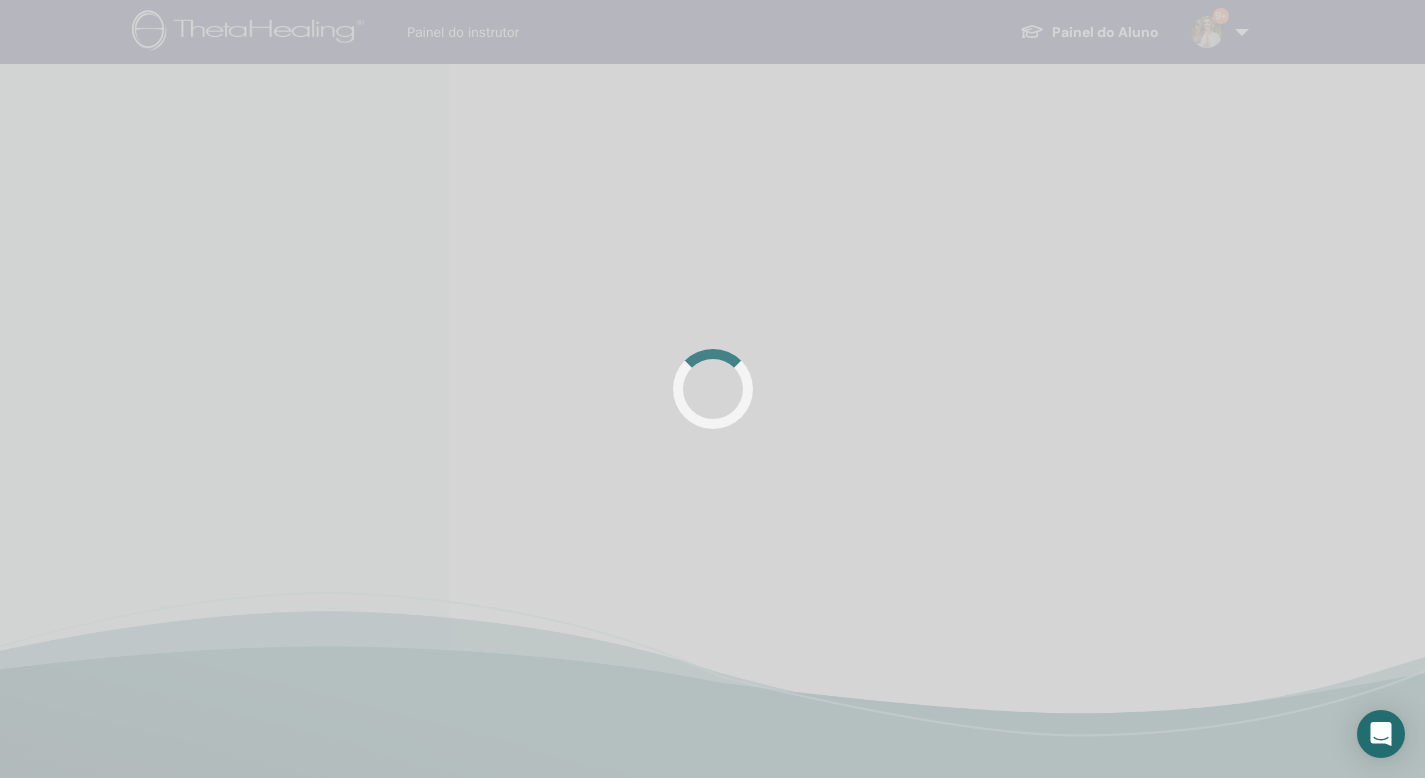 scroll, scrollTop: 0, scrollLeft: 0, axis: both 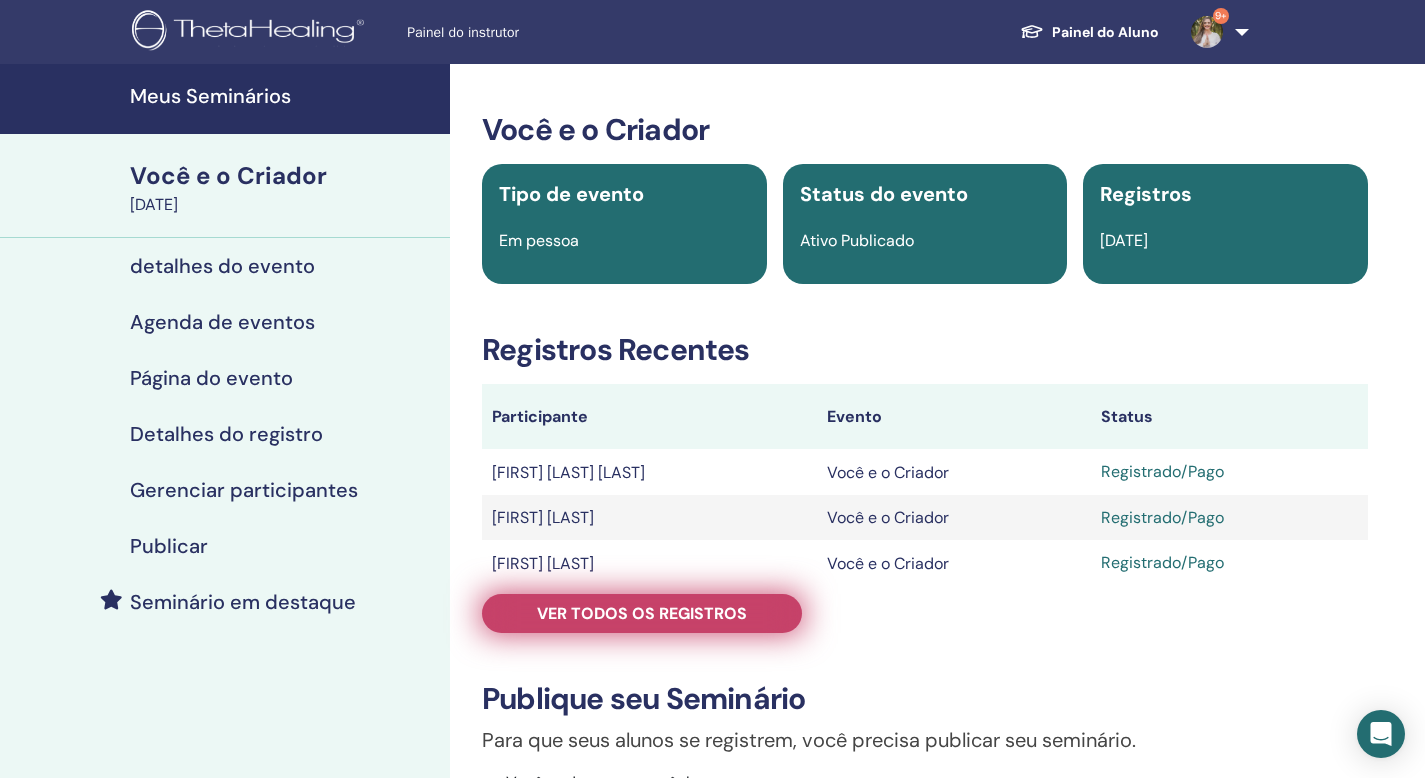 click on "Ver todos os registros" at bounding box center [642, 613] 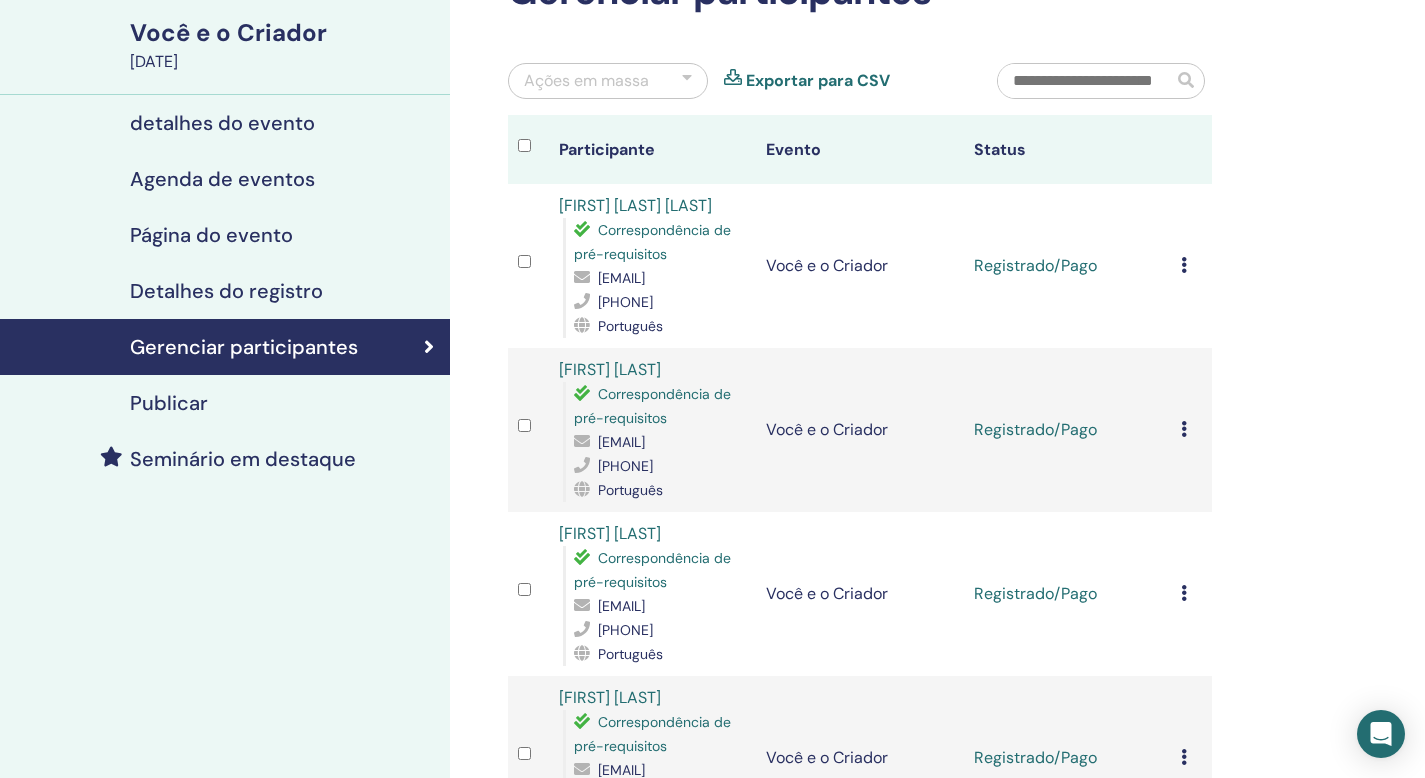 scroll, scrollTop: 0, scrollLeft: 0, axis: both 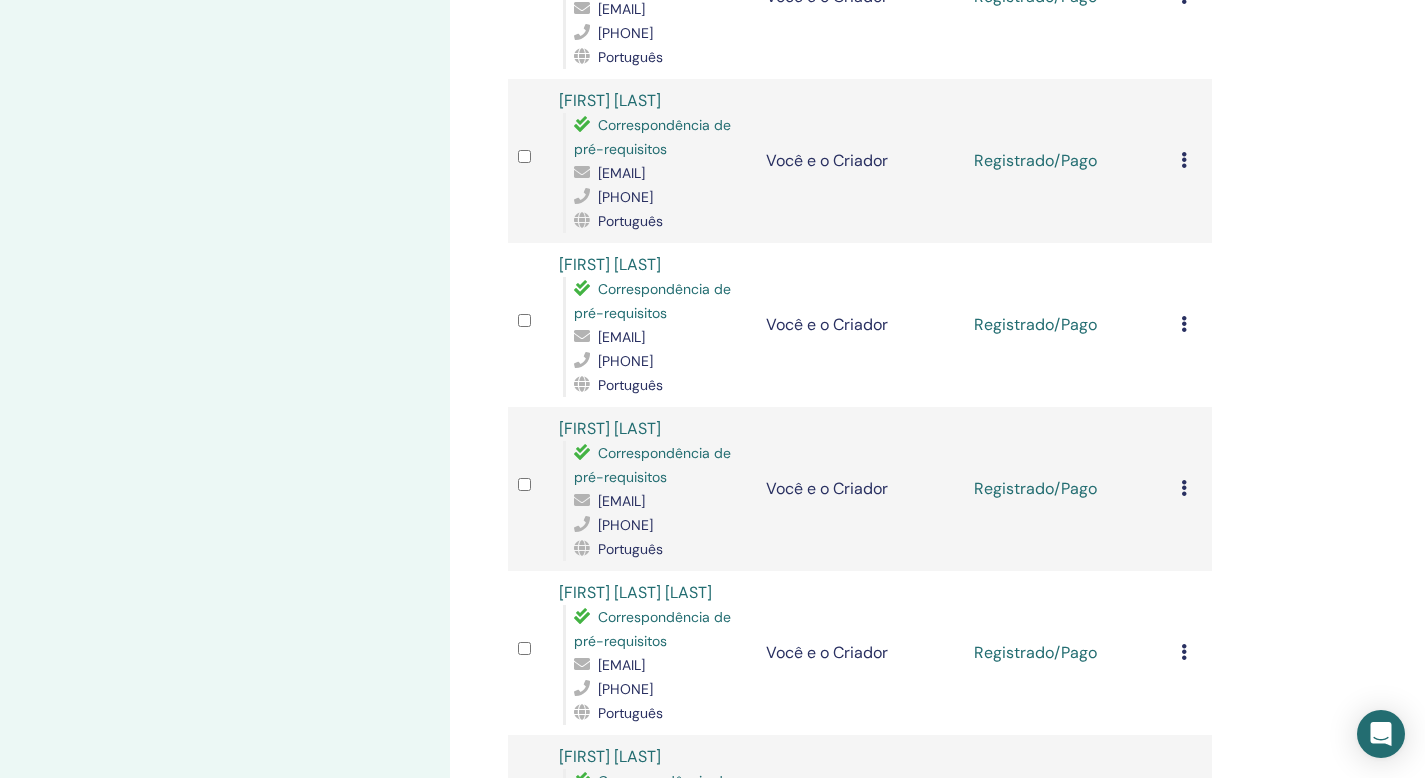 click at bounding box center (1184, 160) 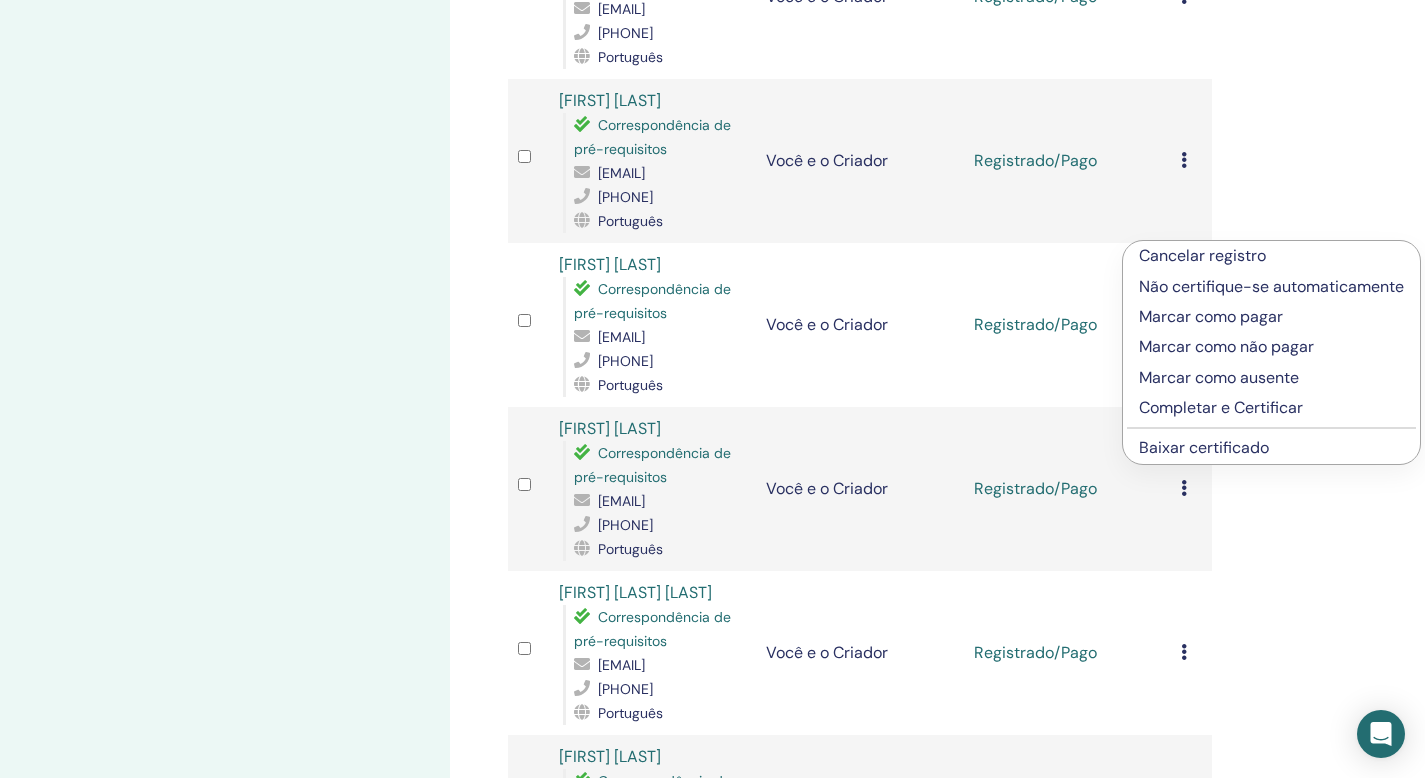 click on "Cancelar registro" at bounding box center [1202, 255] 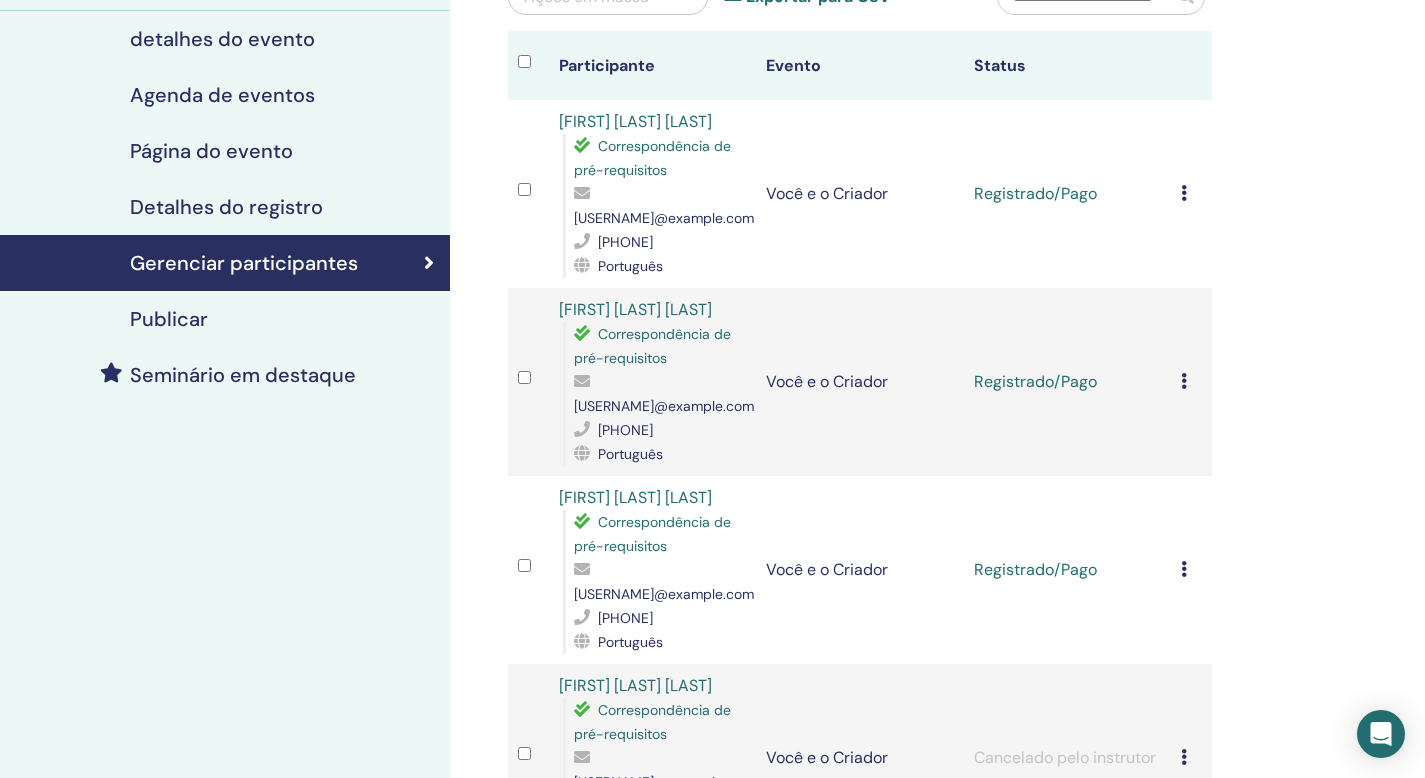scroll, scrollTop: 210, scrollLeft: 0, axis: vertical 